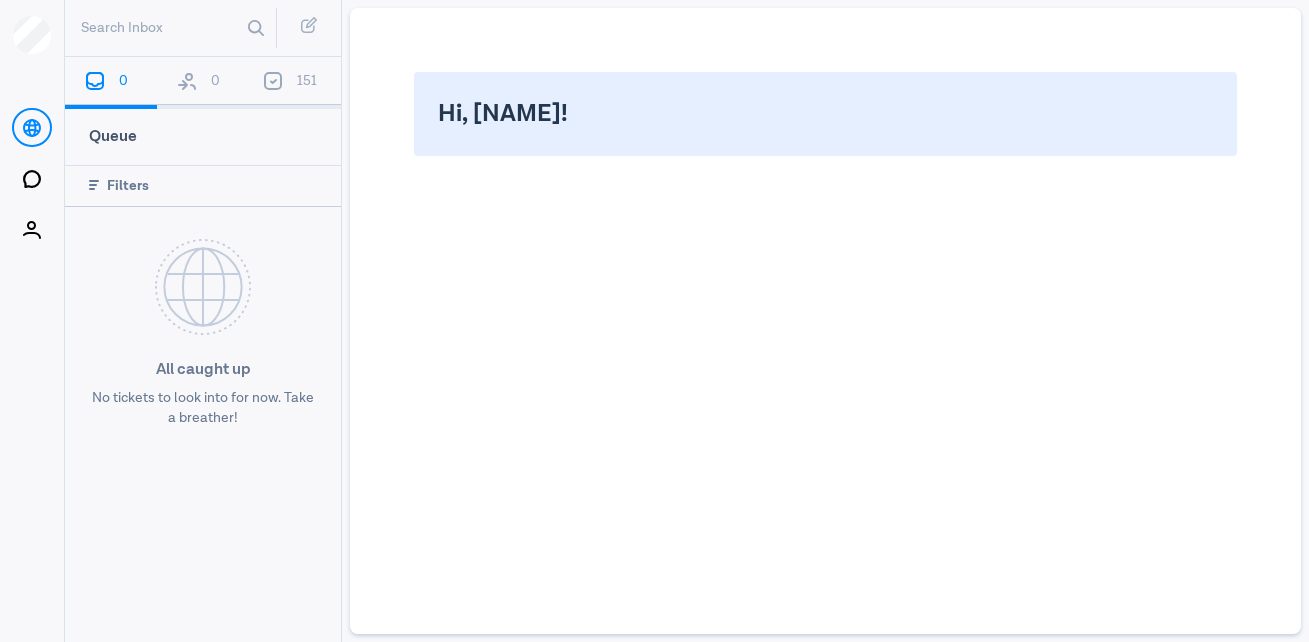 scroll, scrollTop: 0, scrollLeft: 0, axis: both 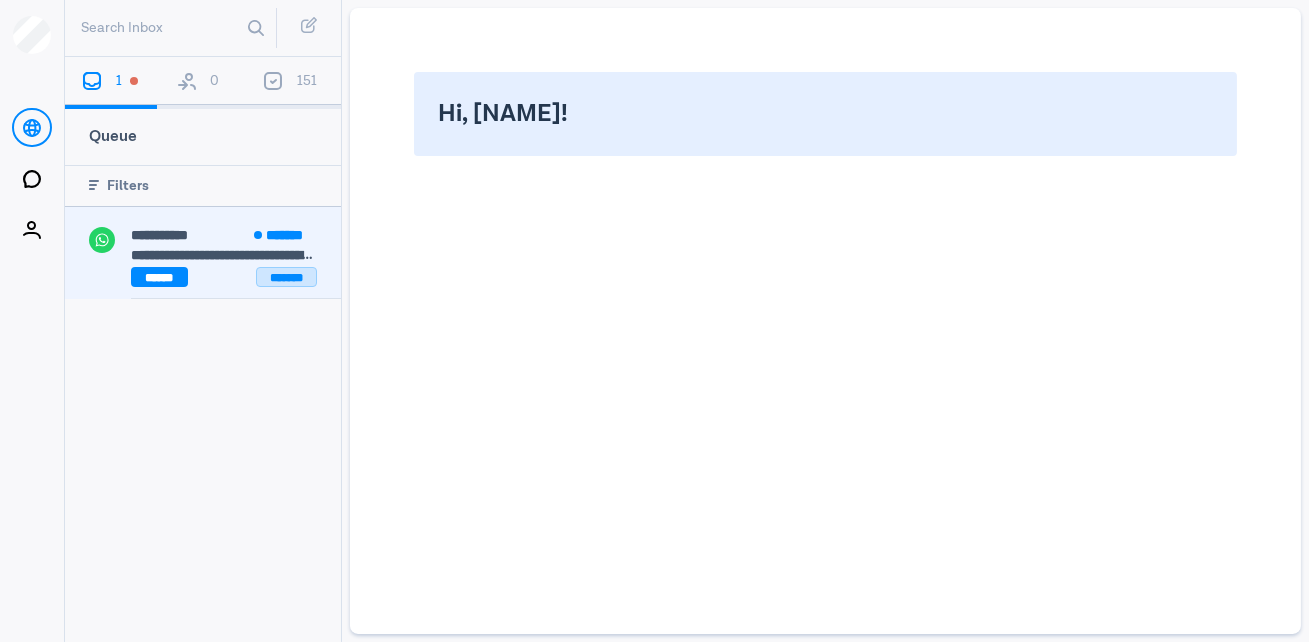 click on "*******" at bounding box center [286, 277] 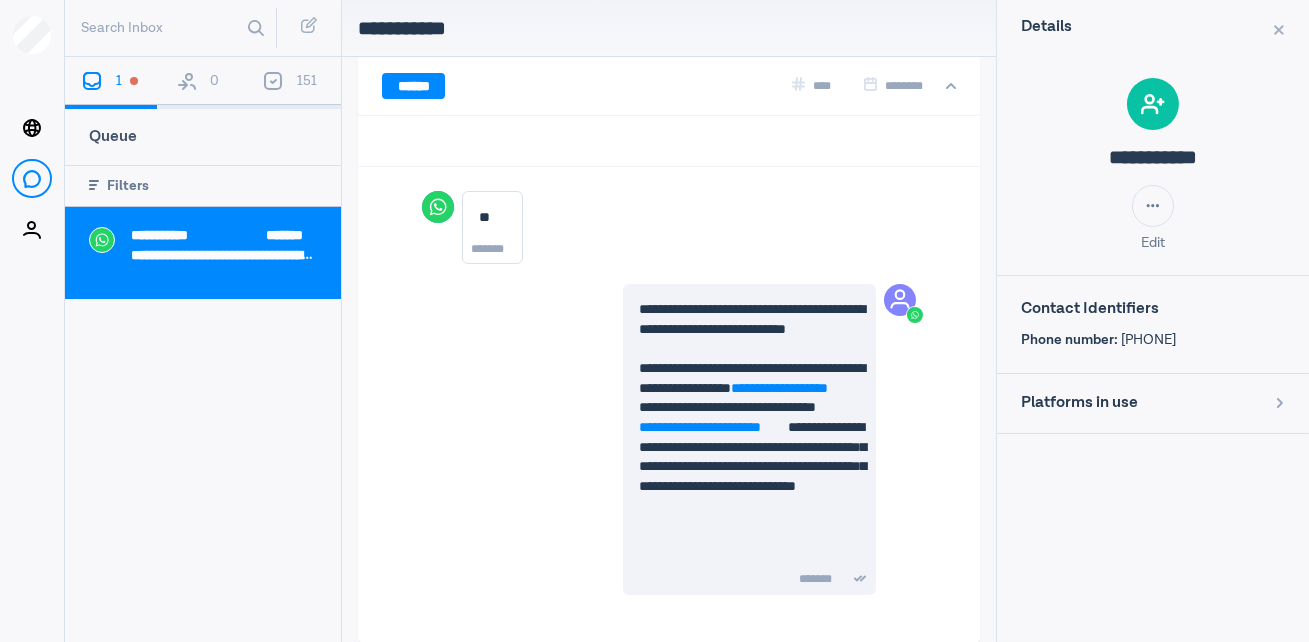 scroll, scrollTop: 0, scrollLeft: 0, axis: both 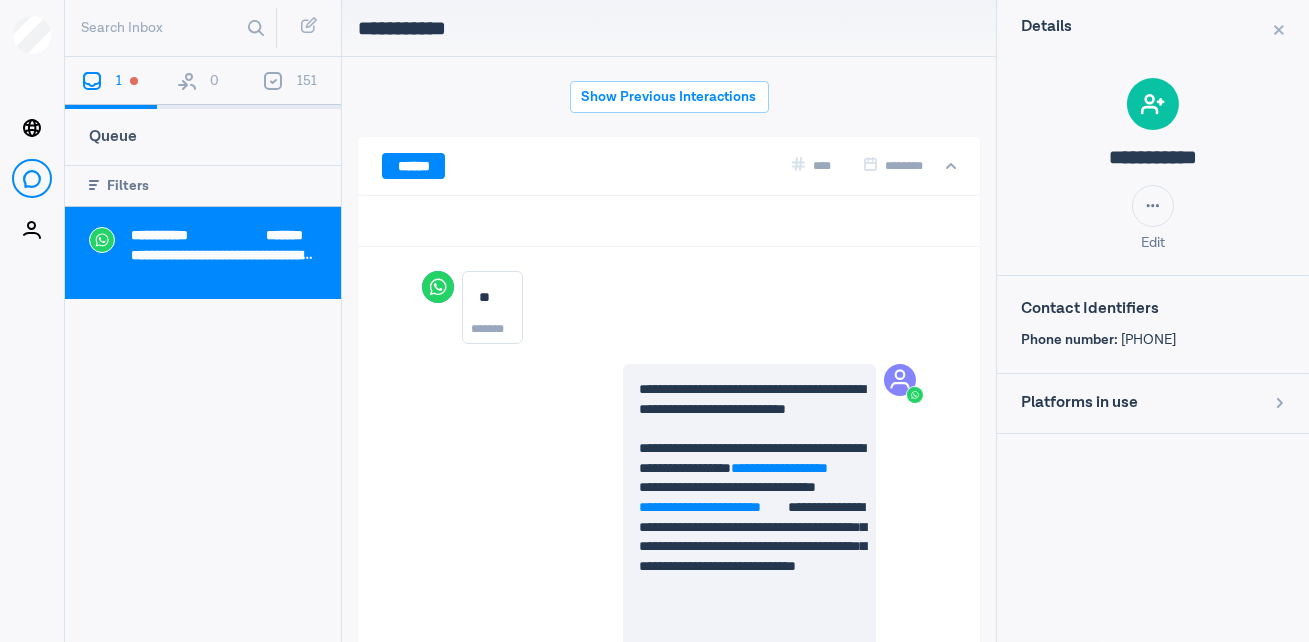 click on "0" at bounding box center (203, 83) 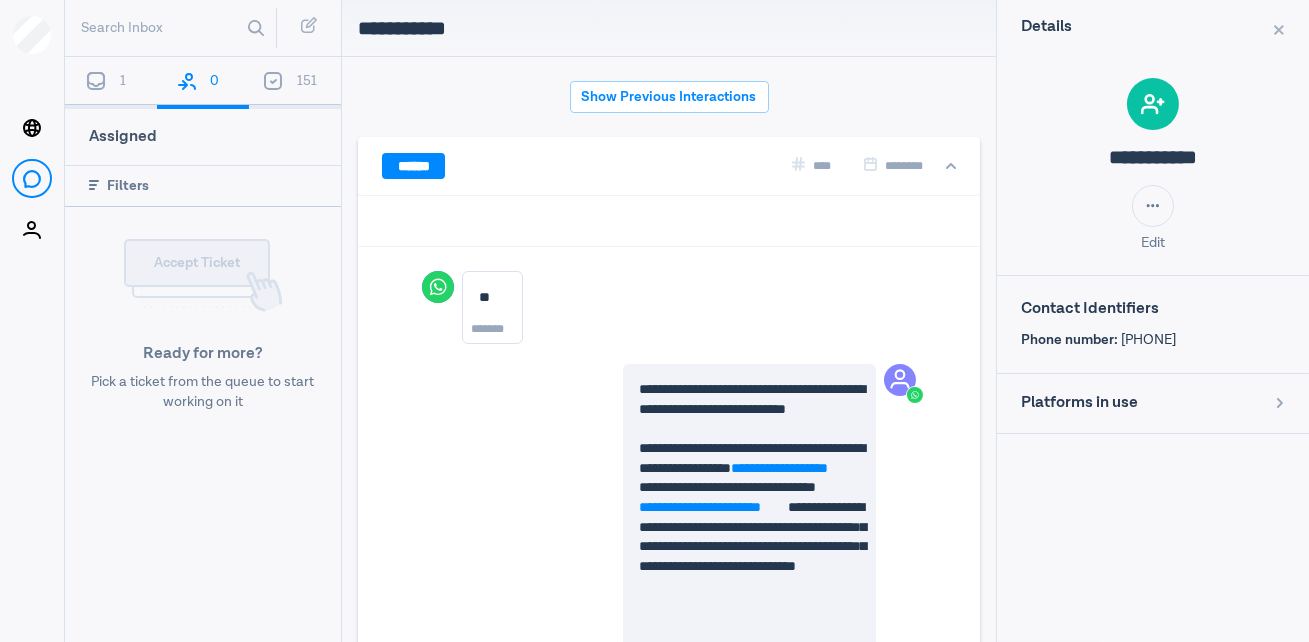 scroll, scrollTop: 80, scrollLeft: 0, axis: vertical 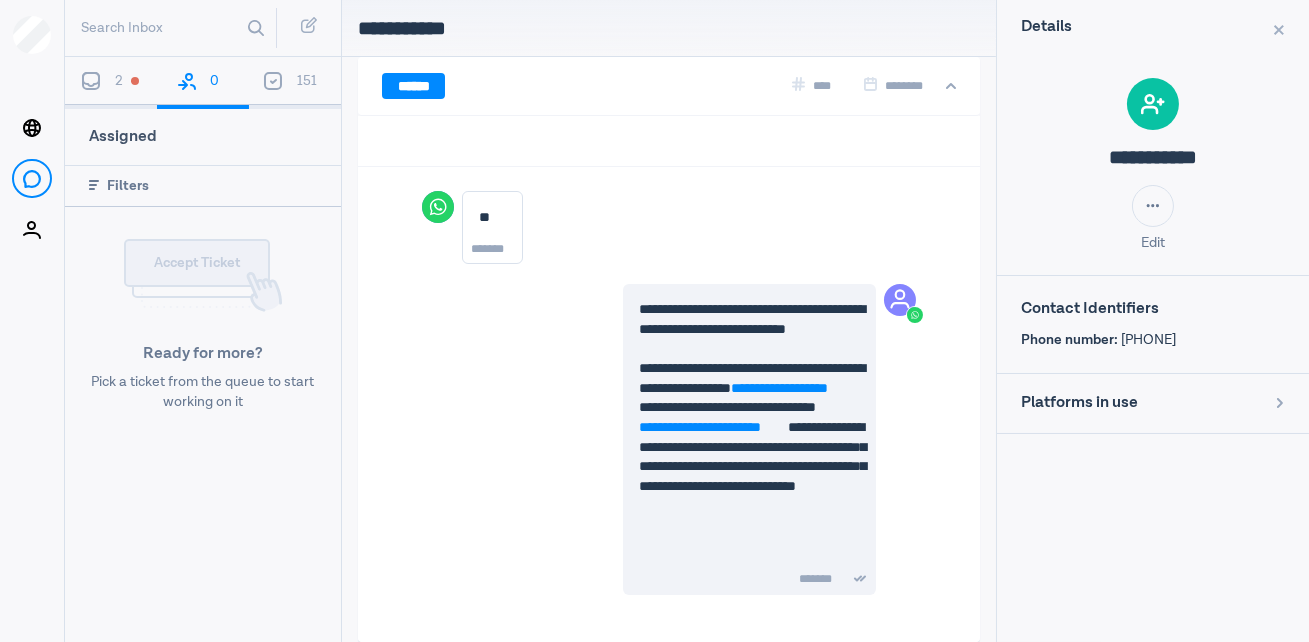 click on "2" at bounding box center (111, 83) 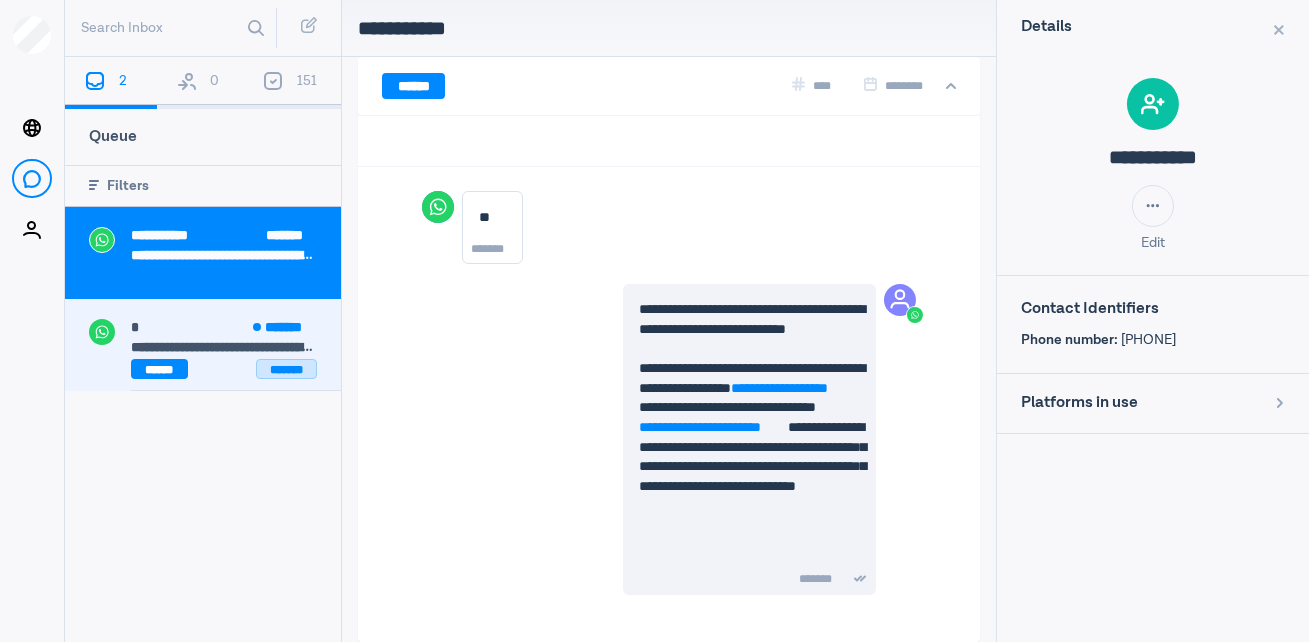 click on "*******" at bounding box center (286, 369) 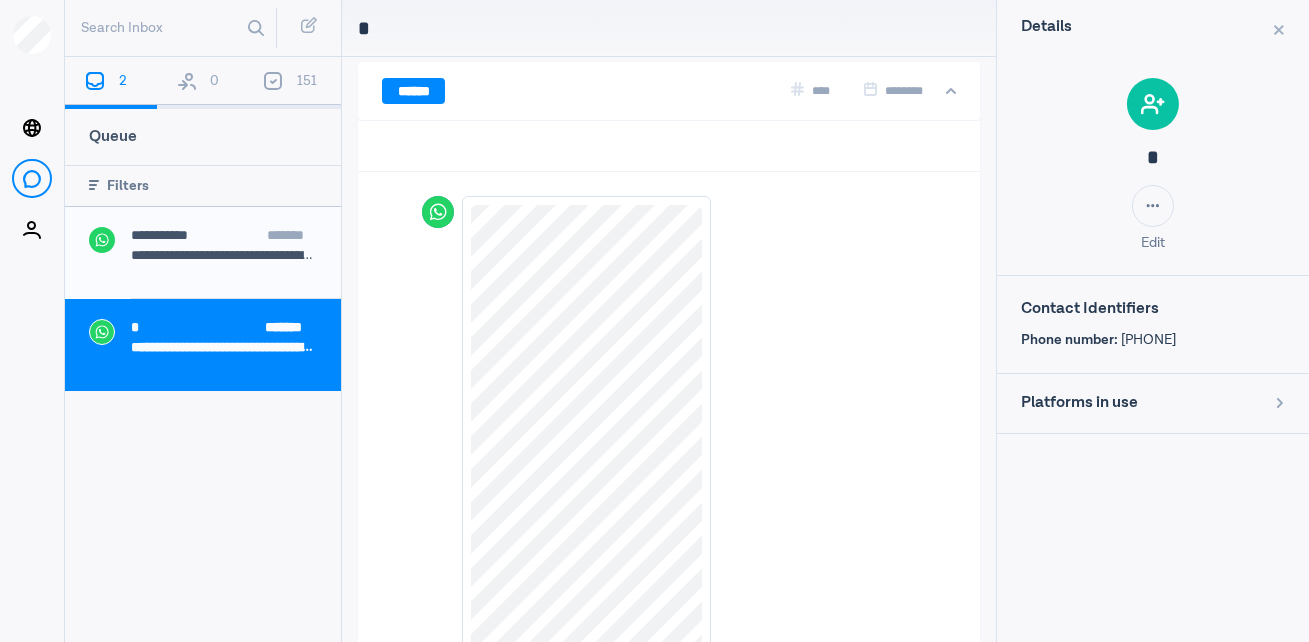 scroll, scrollTop: 77, scrollLeft: 0, axis: vertical 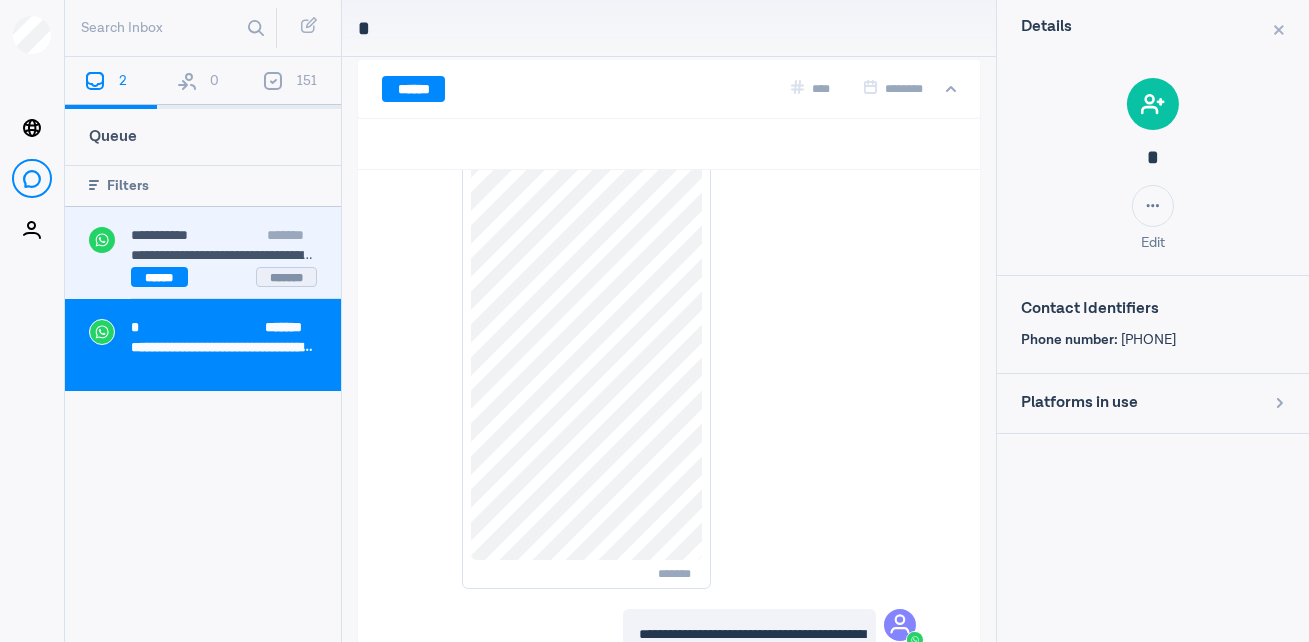 click on "**********" at bounding box center [236, 237] 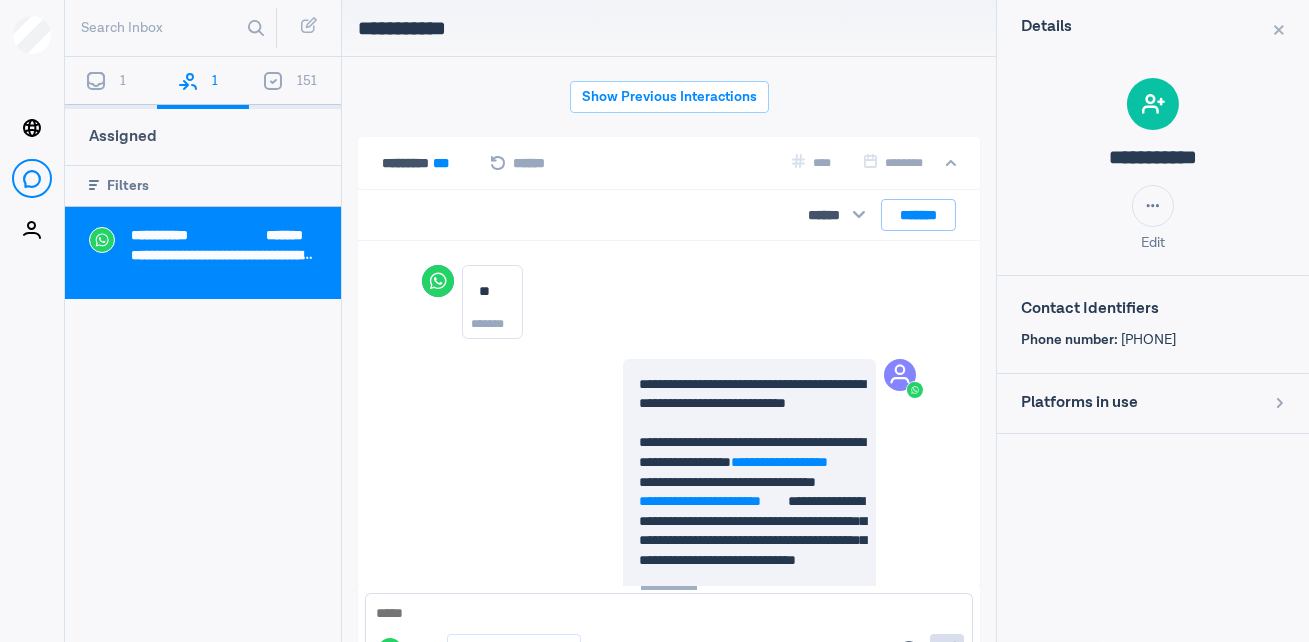 scroll, scrollTop: 80, scrollLeft: 0, axis: vertical 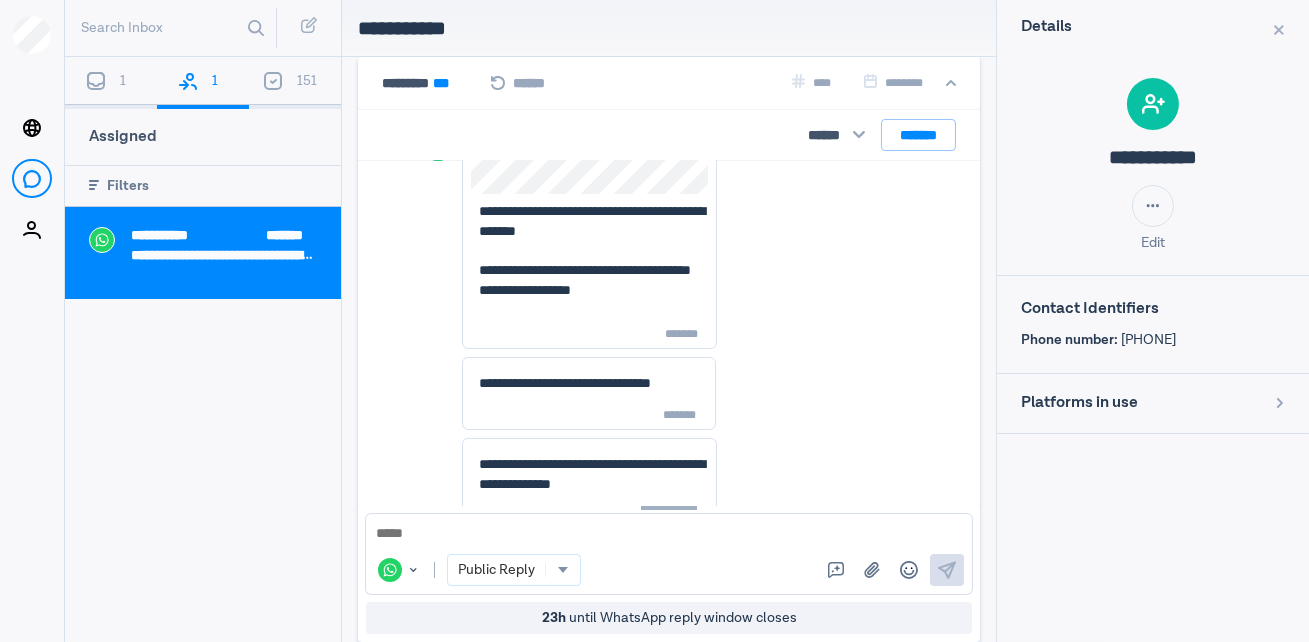 click at bounding box center (669, 534) 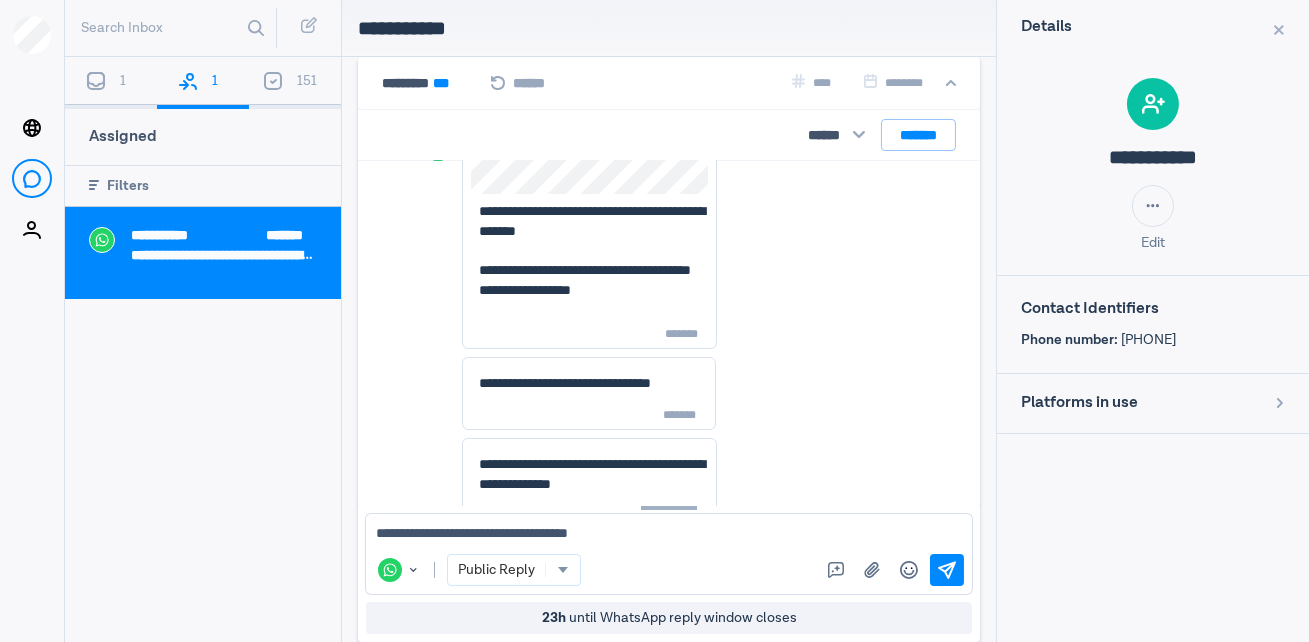 click on "**********" at bounding box center [589, 257] 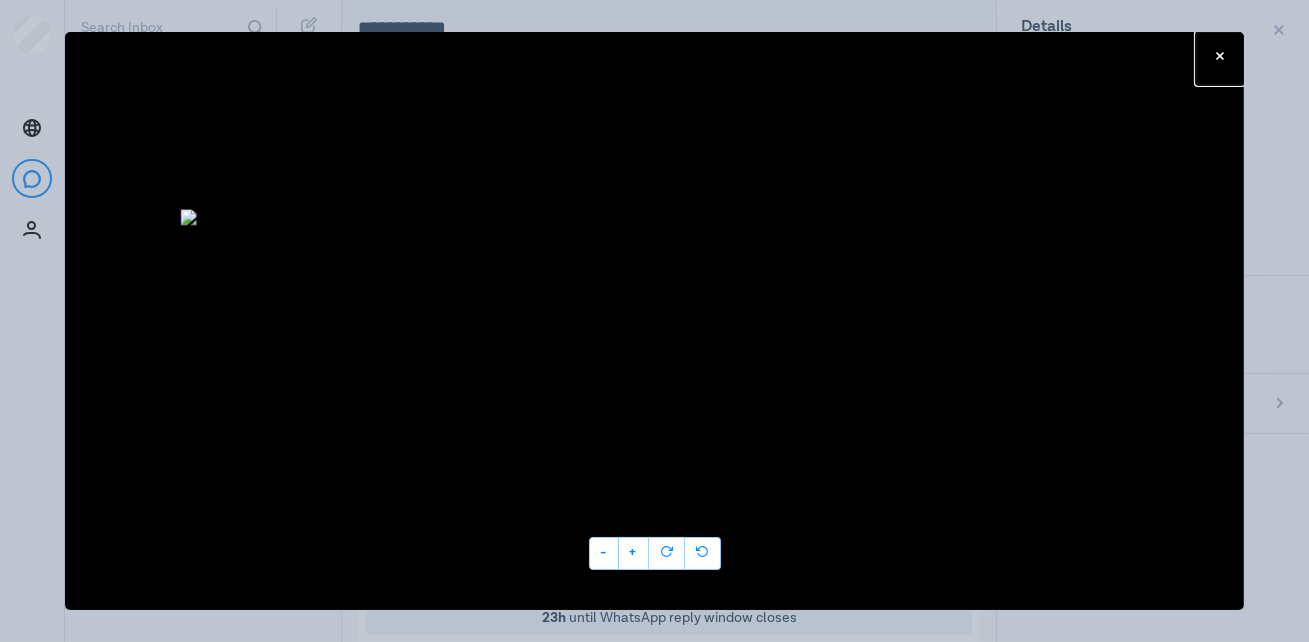 click on "Close - +" at bounding box center [654, 321] 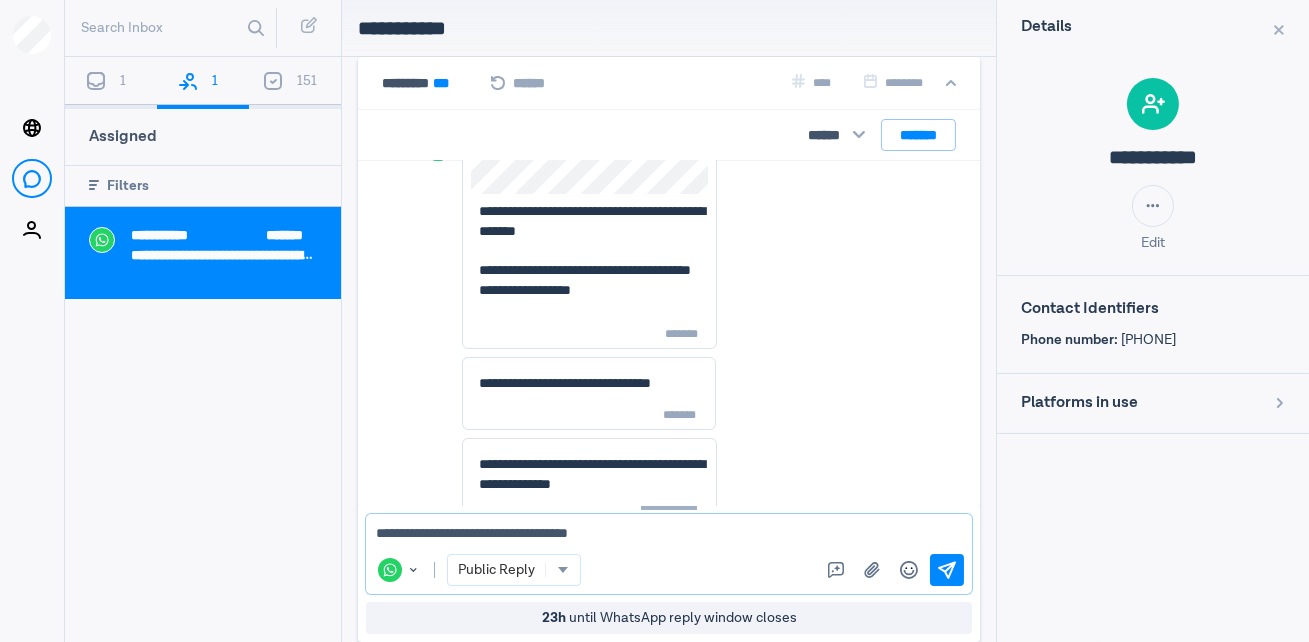click on "**********" at bounding box center (669, 534) 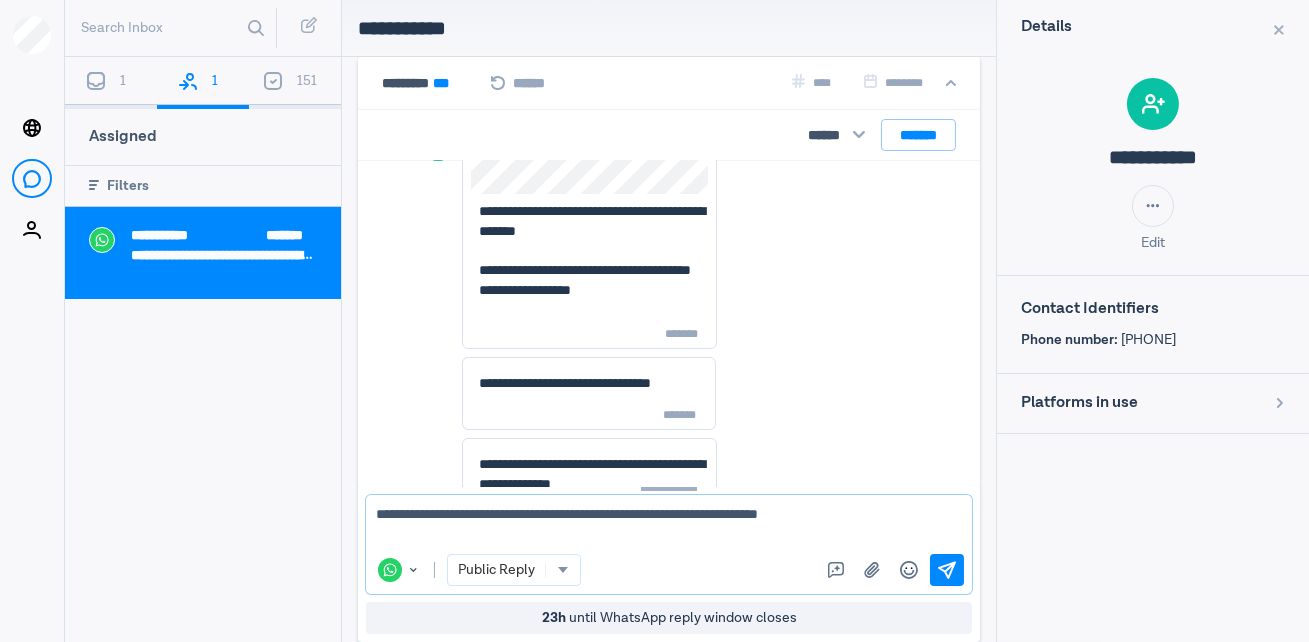 paste on "**********" 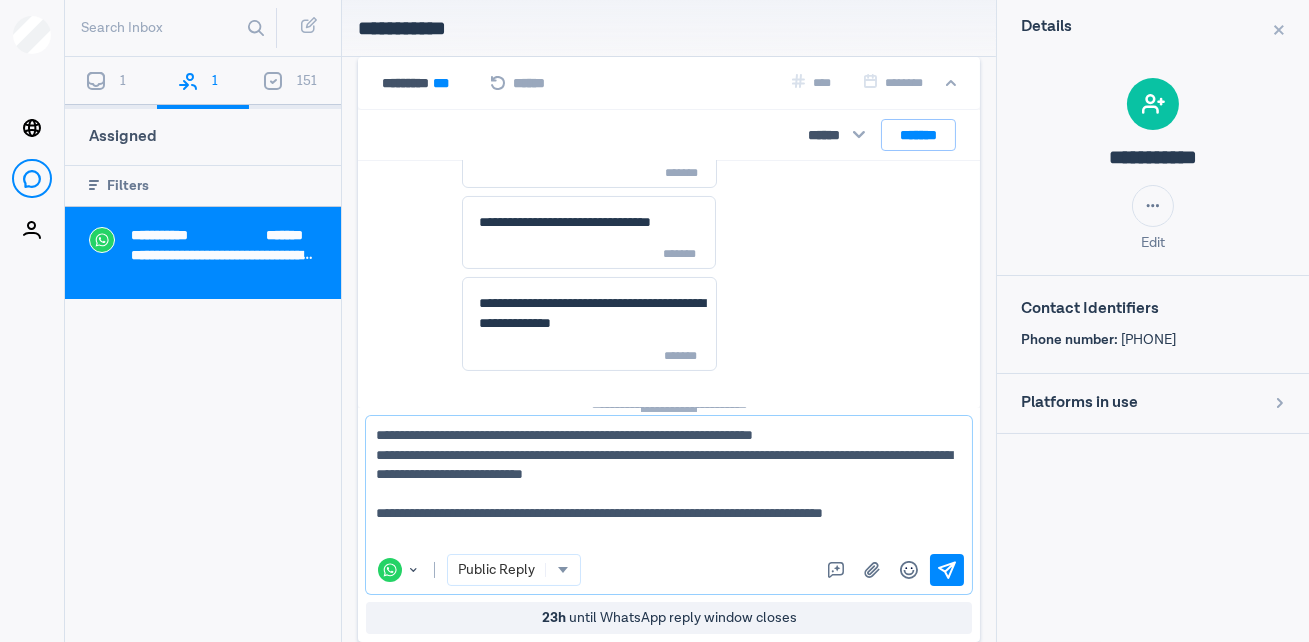 scroll, scrollTop: 682, scrollLeft: 0, axis: vertical 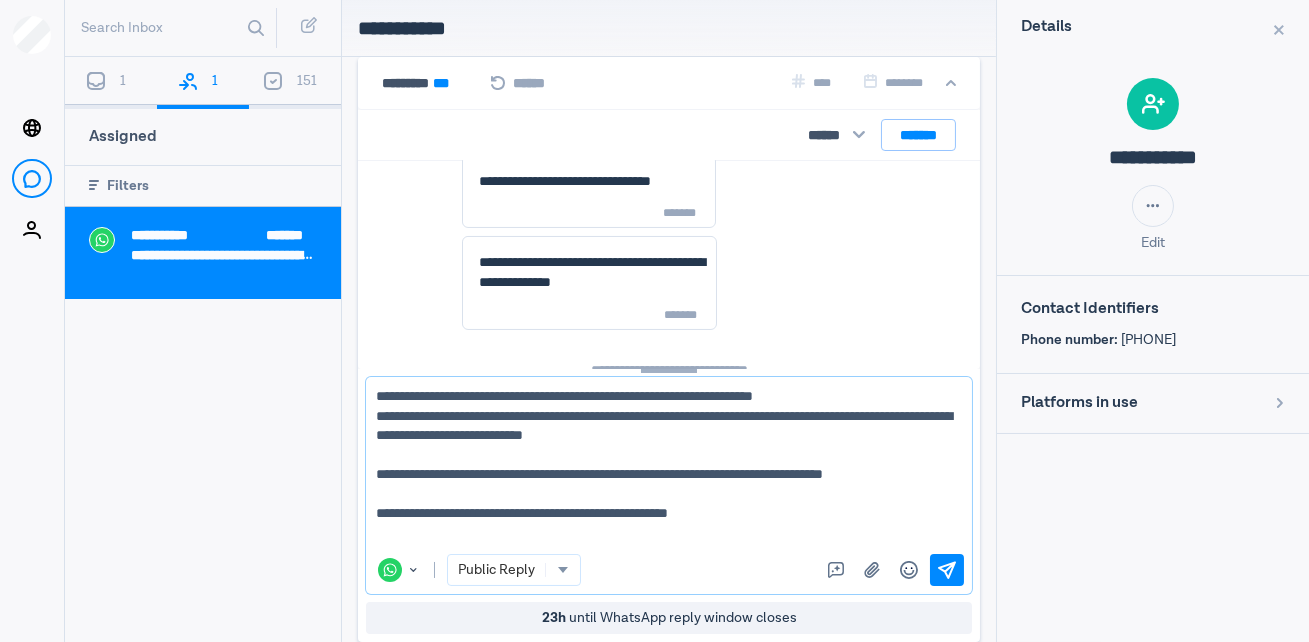 type on "**********" 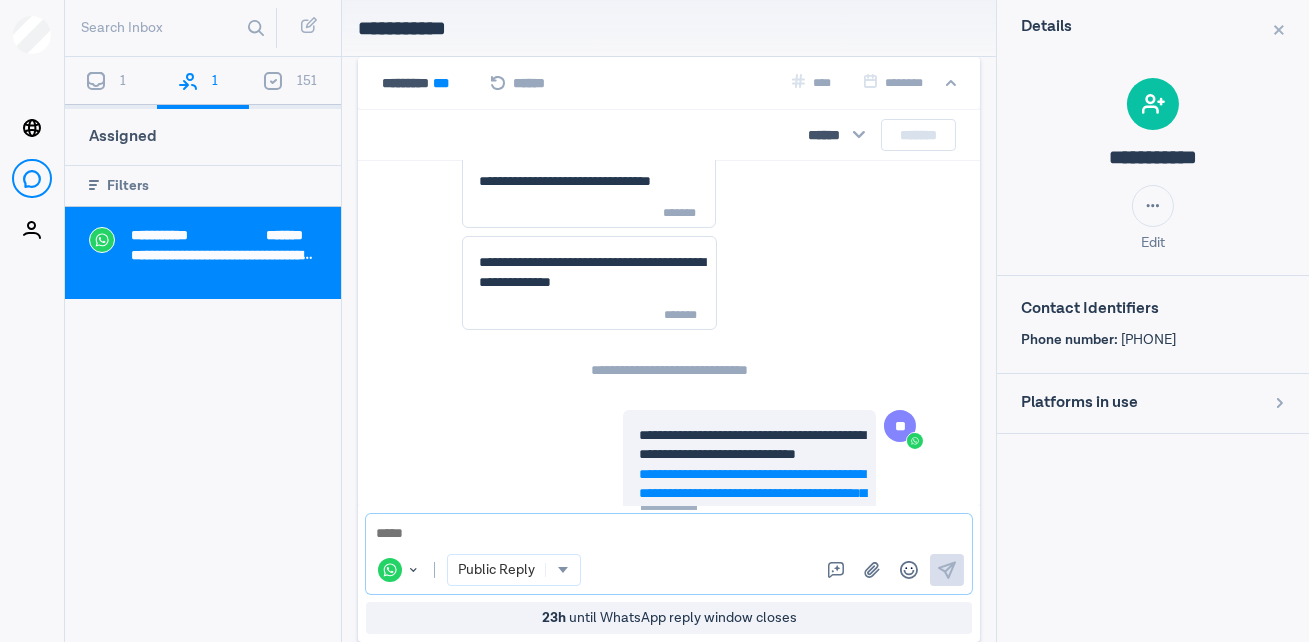 scroll, scrollTop: 958, scrollLeft: 0, axis: vertical 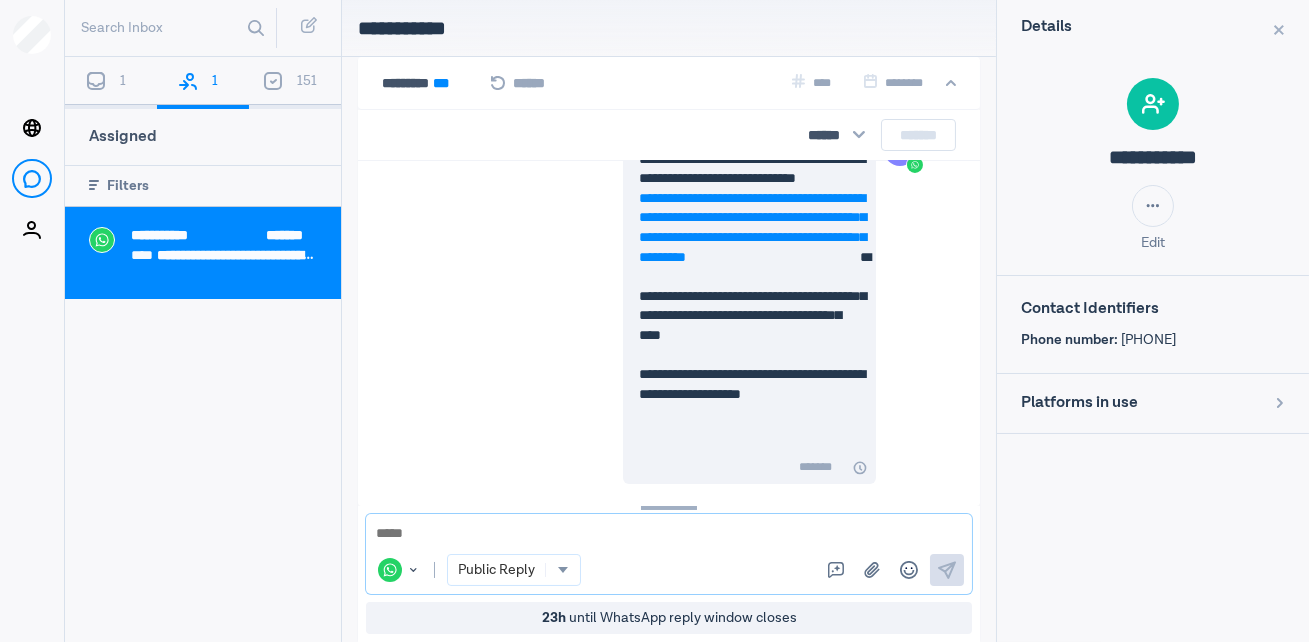 type 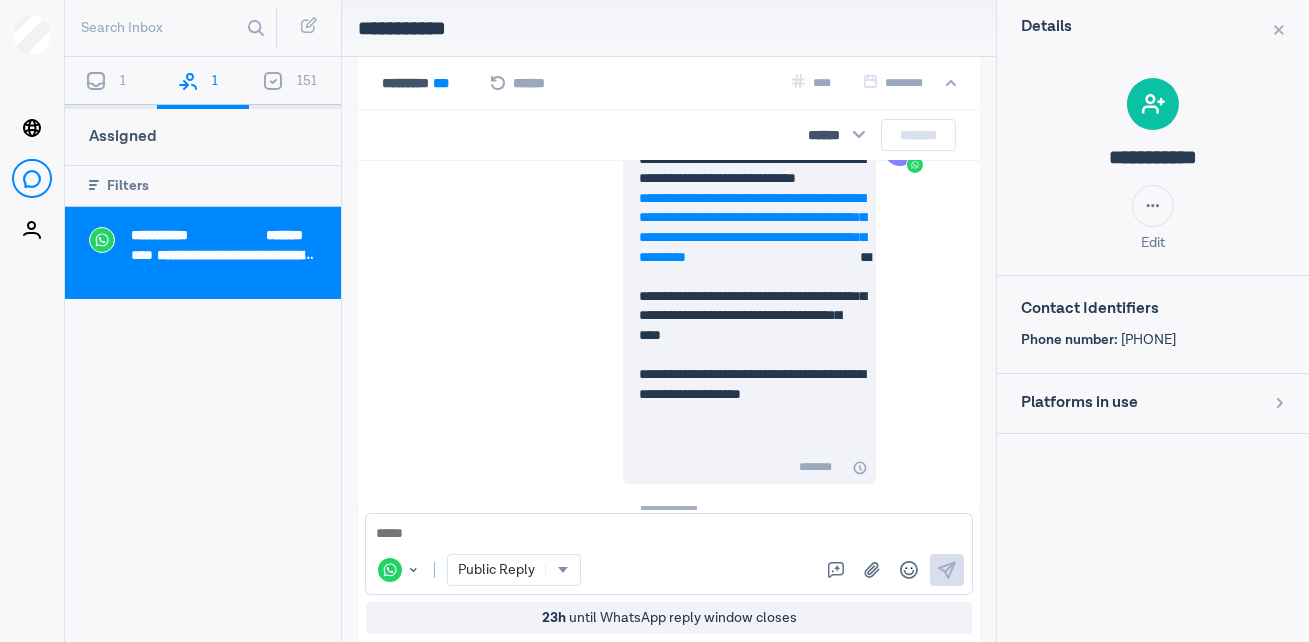 click at bounding box center [96, 79] 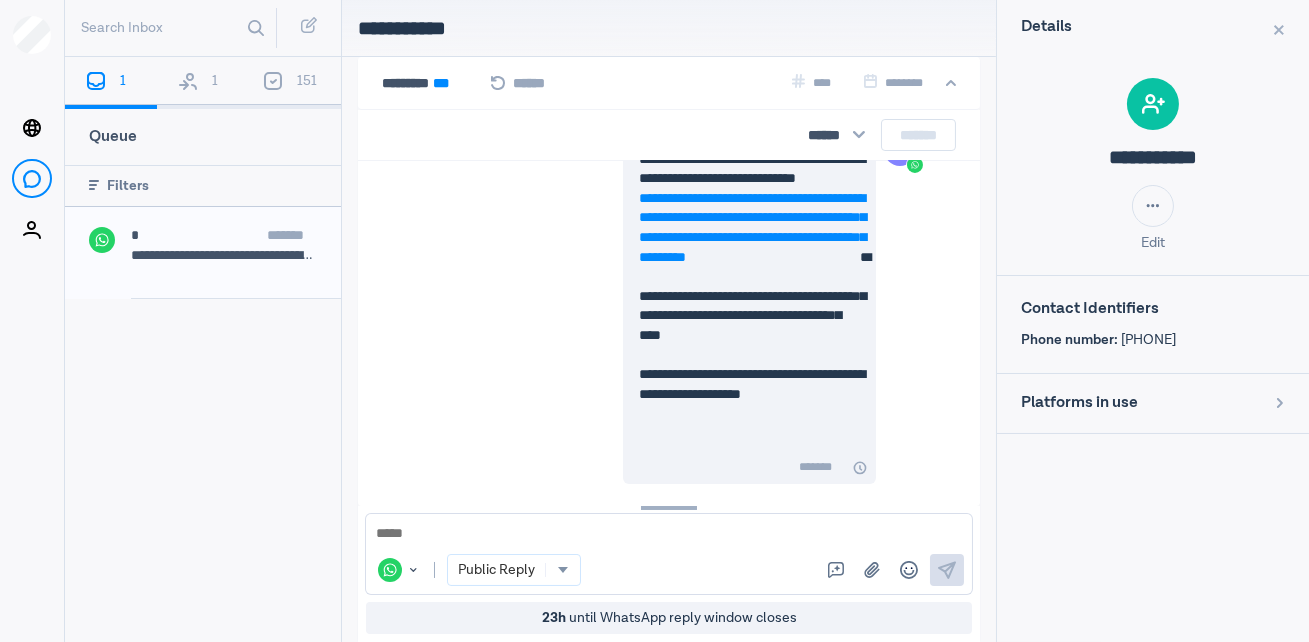scroll, scrollTop: 665, scrollLeft: 0, axis: vertical 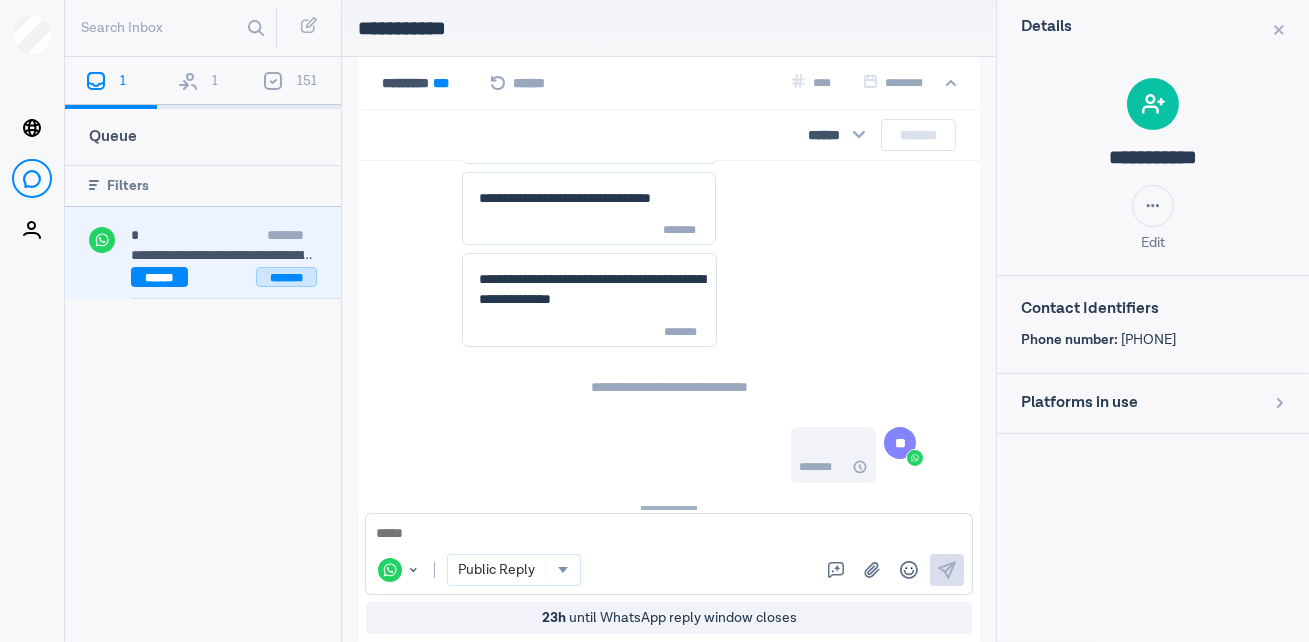 click on "*******" at bounding box center [286, 277] 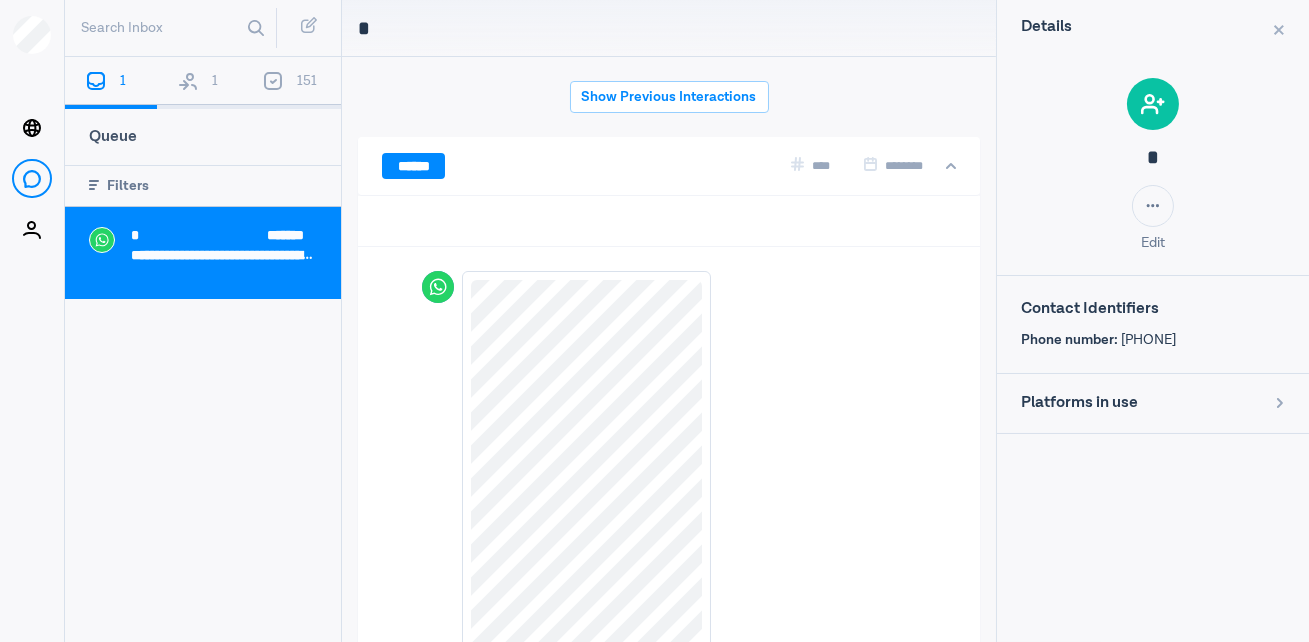 scroll, scrollTop: 441, scrollLeft: 0, axis: vertical 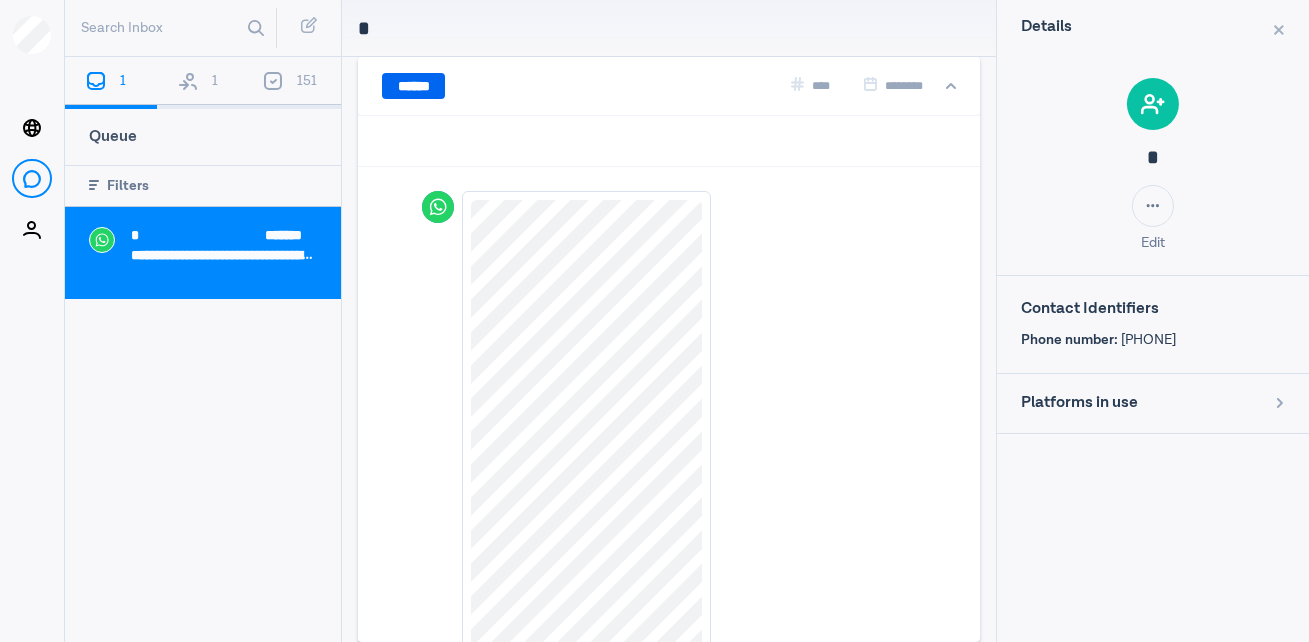 click on "******" at bounding box center (413, 86) 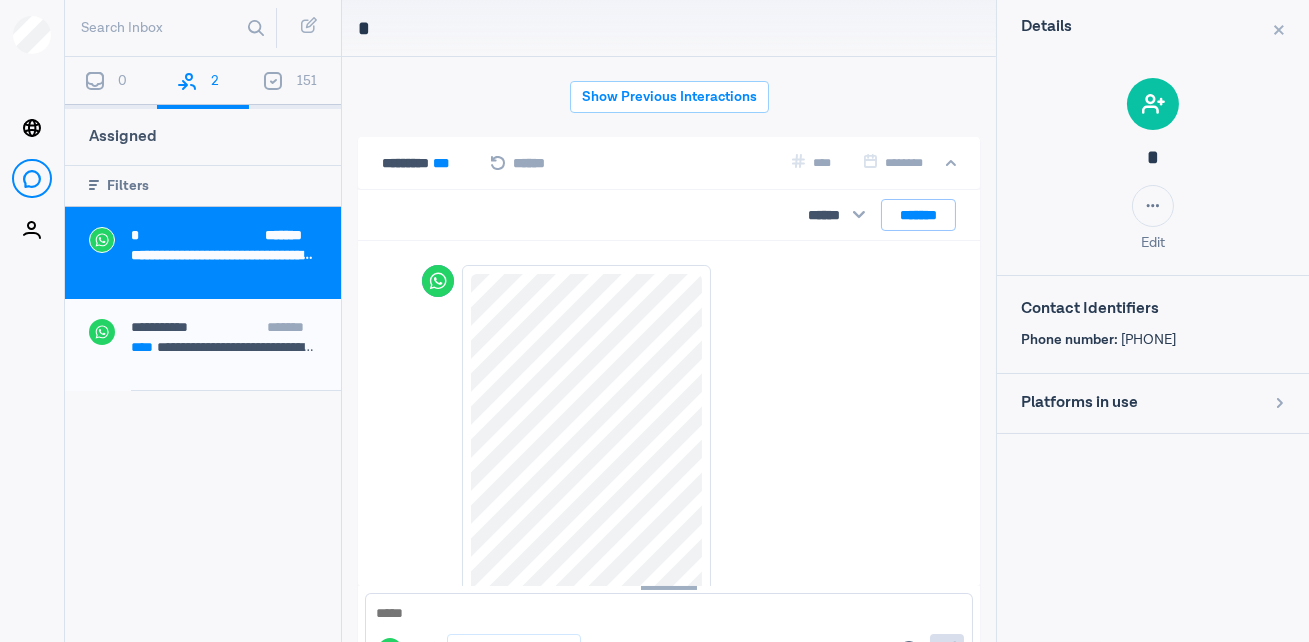 scroll, scrollTop: 80, scrollLeft: 0, axis: vertical 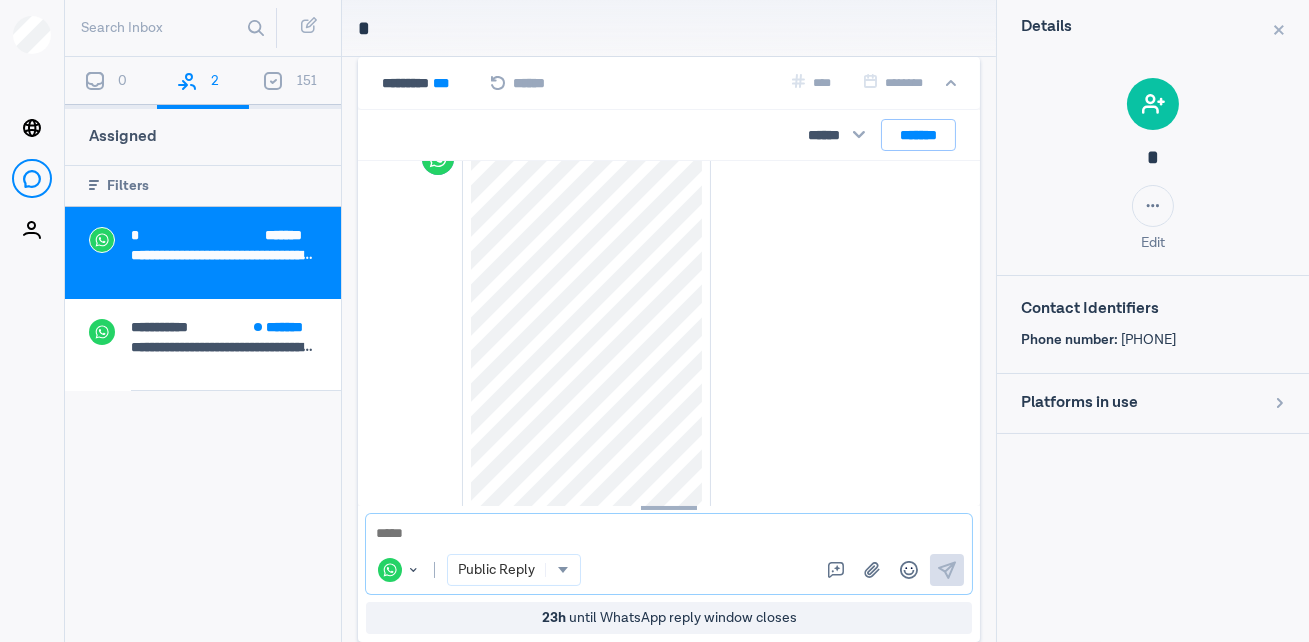 click at bounding box center [669, 534] 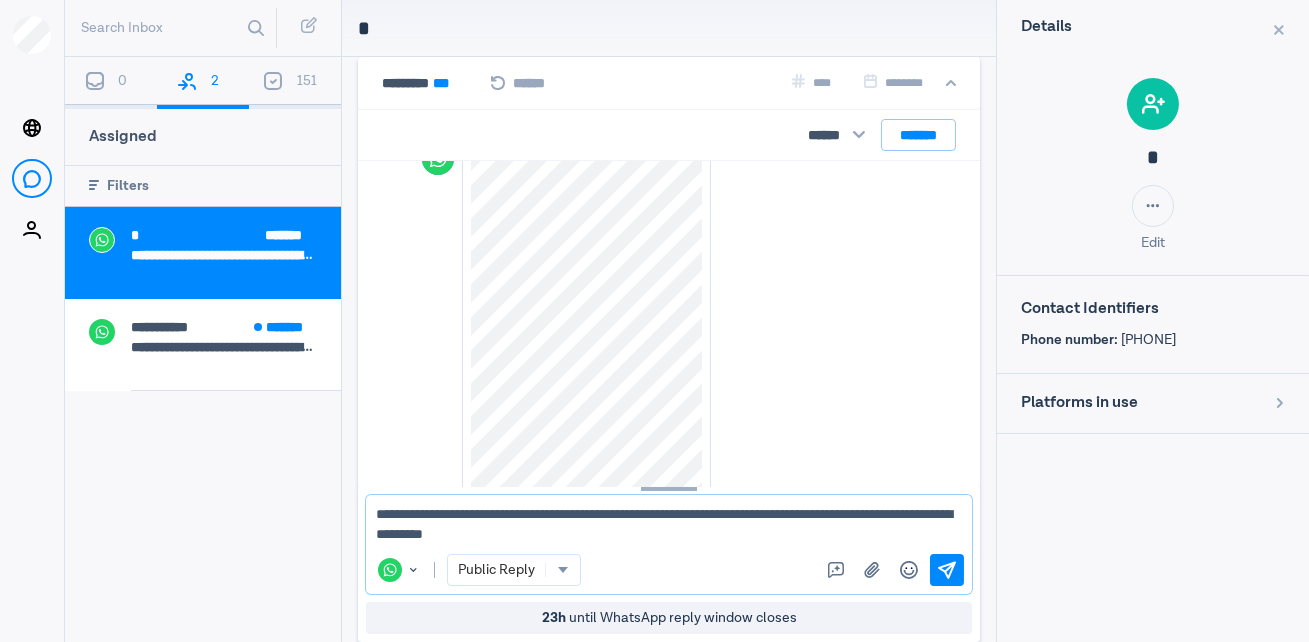 click on "**********" at bounding box center [669, 524] 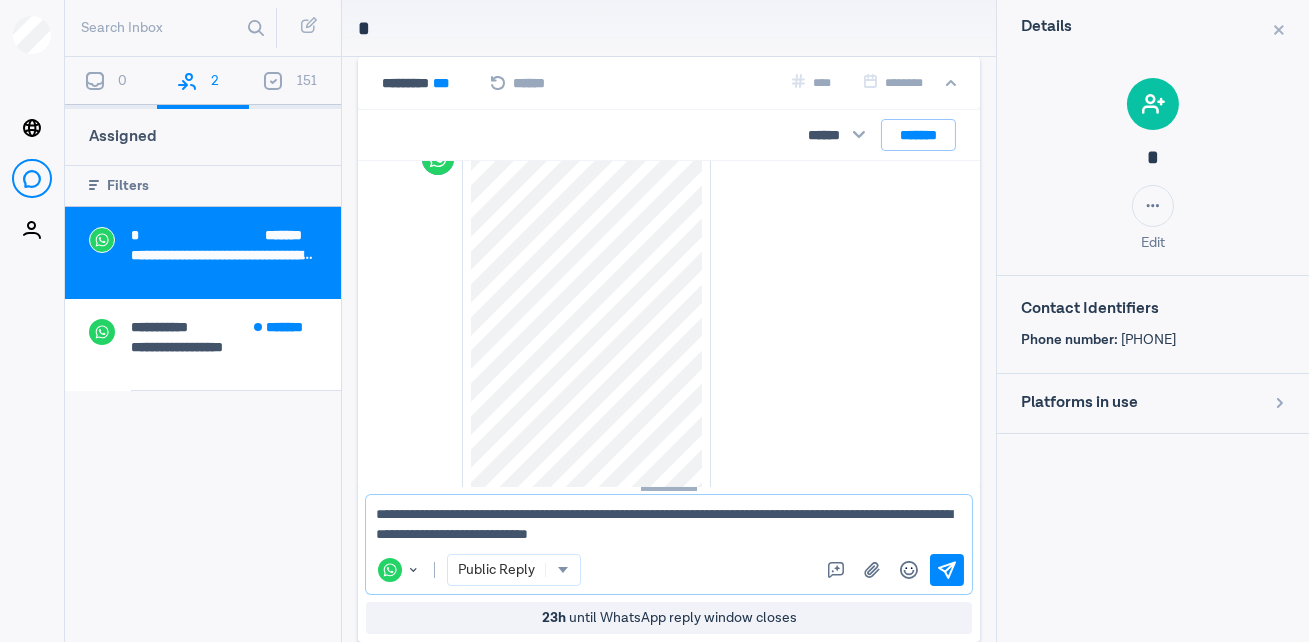 drag, startPoint x: 787, startPoint y: 538, endPoint x: 589, endPoint y: 511, distance: 199.83243 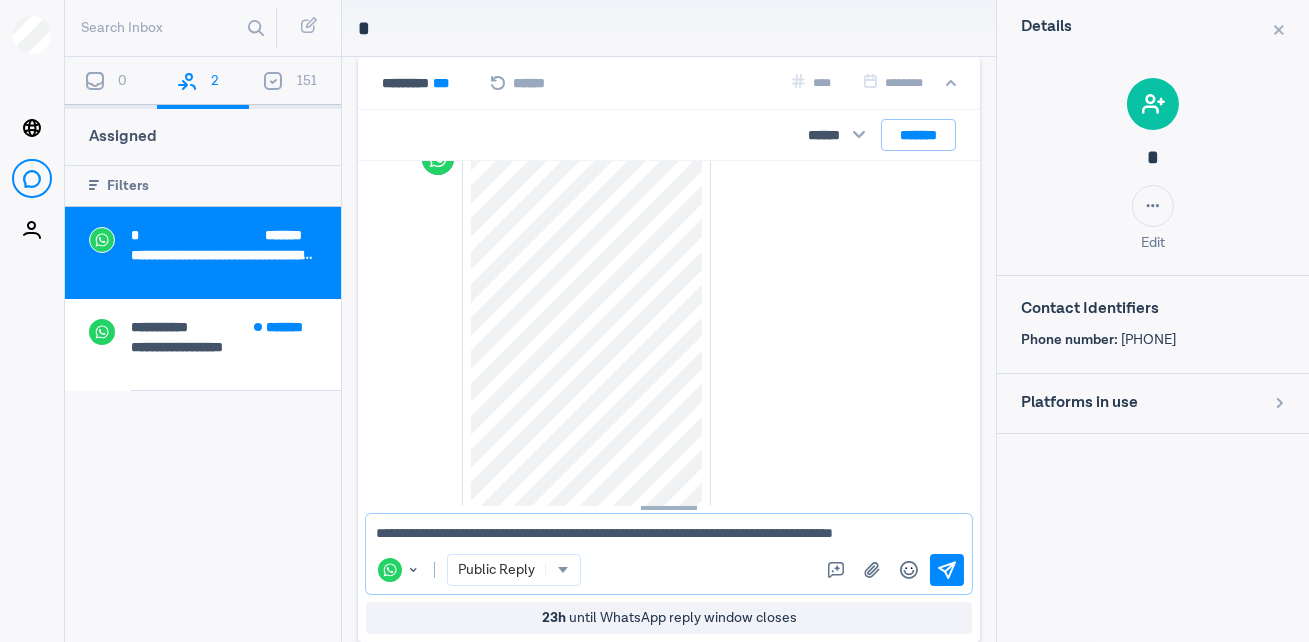 click on "**********" at bounding box center (669, 534) 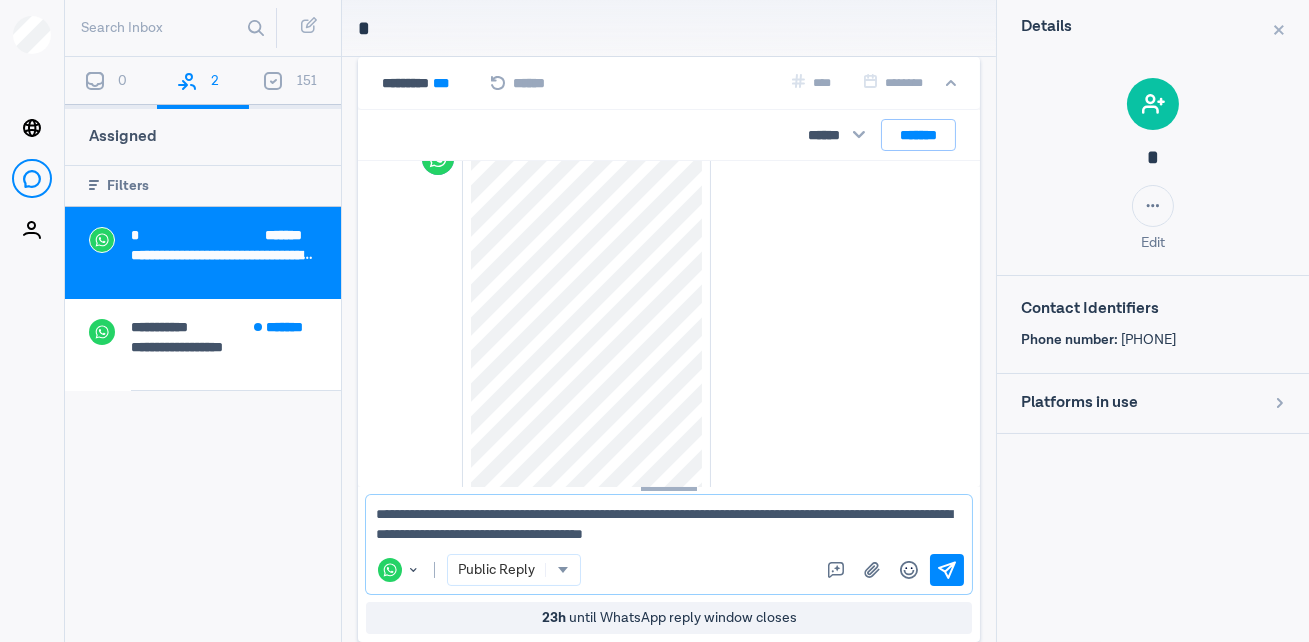 click on "**********" at bounding box center [669, 524] 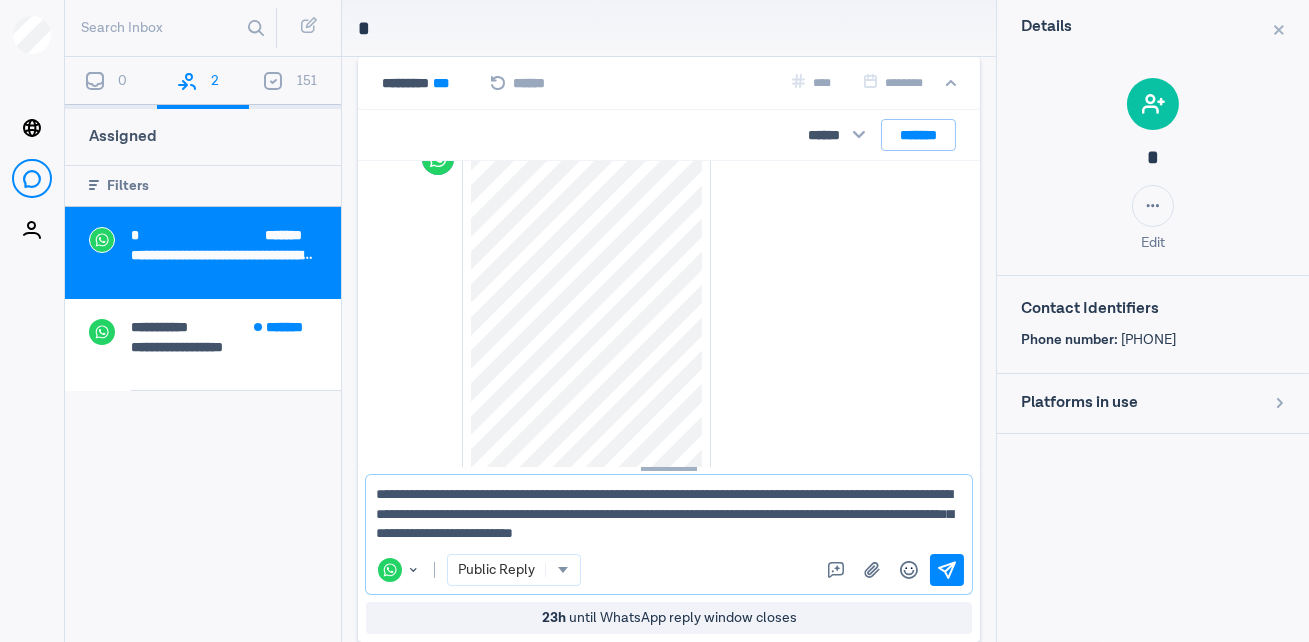 click on "**********" at bounding box center [669, 514] 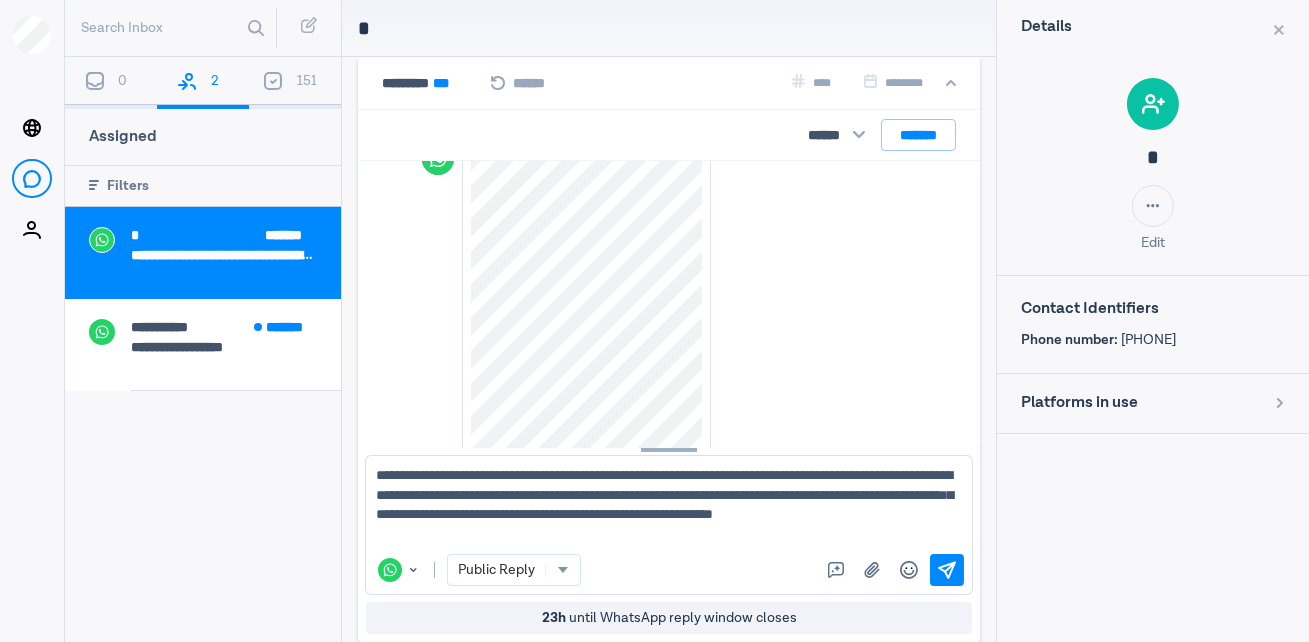 click on "WhatsApp Change channel or identifier : WhatsApp Public Reply Canned Replies Upload media Emojis Send" at bounding box center [669, 525] 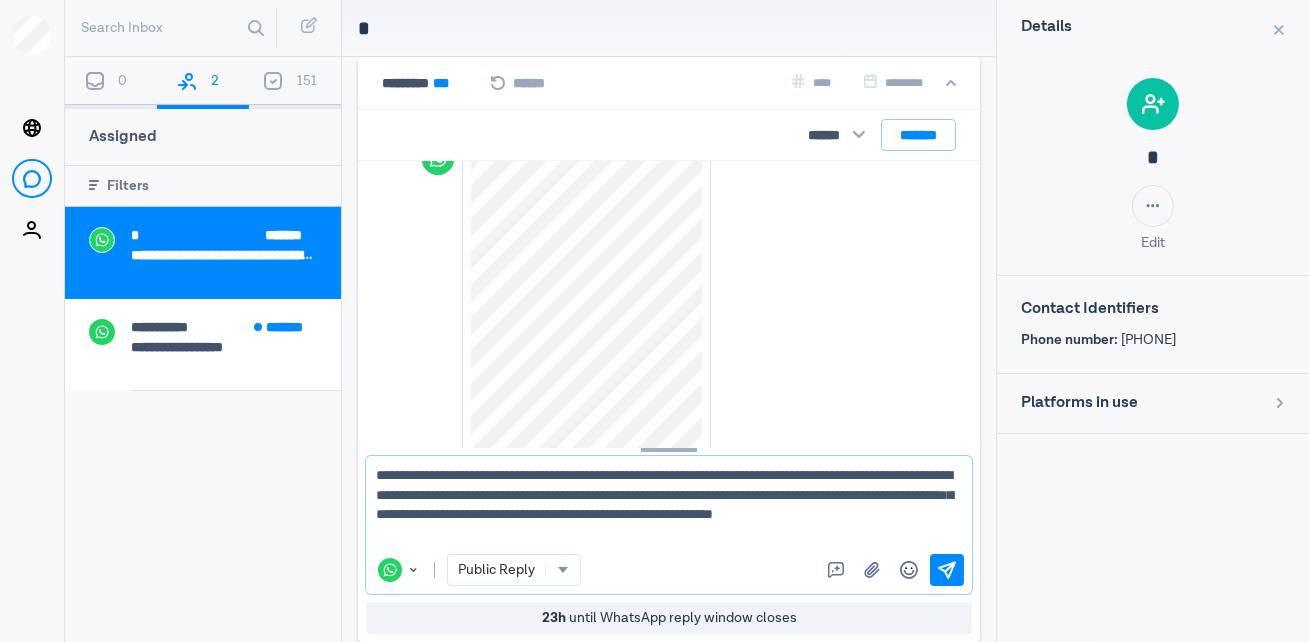 click on "**********" at bounding box center [669, 505] 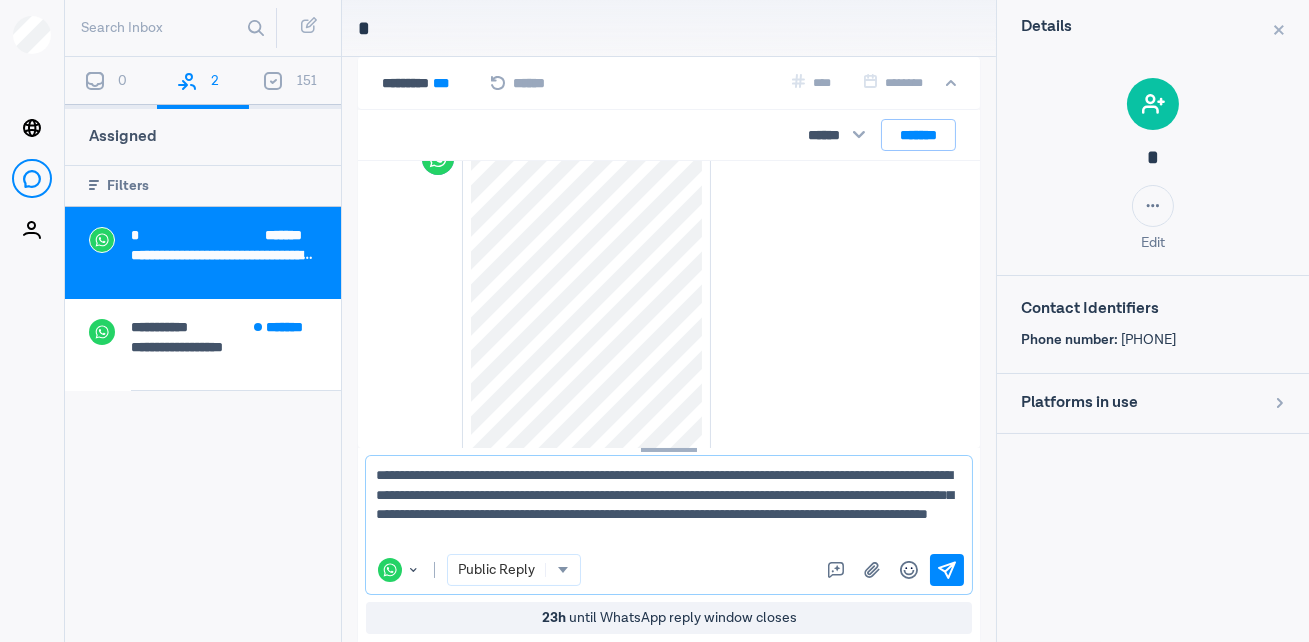 type on "**********" 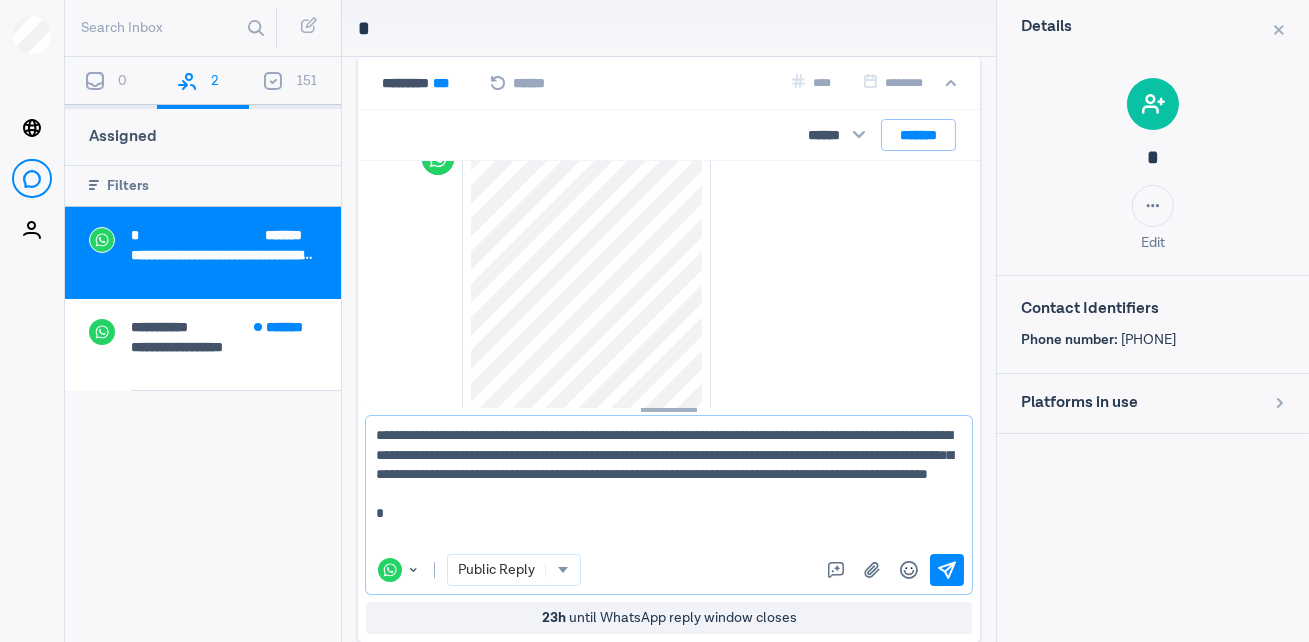 paste on "**********" 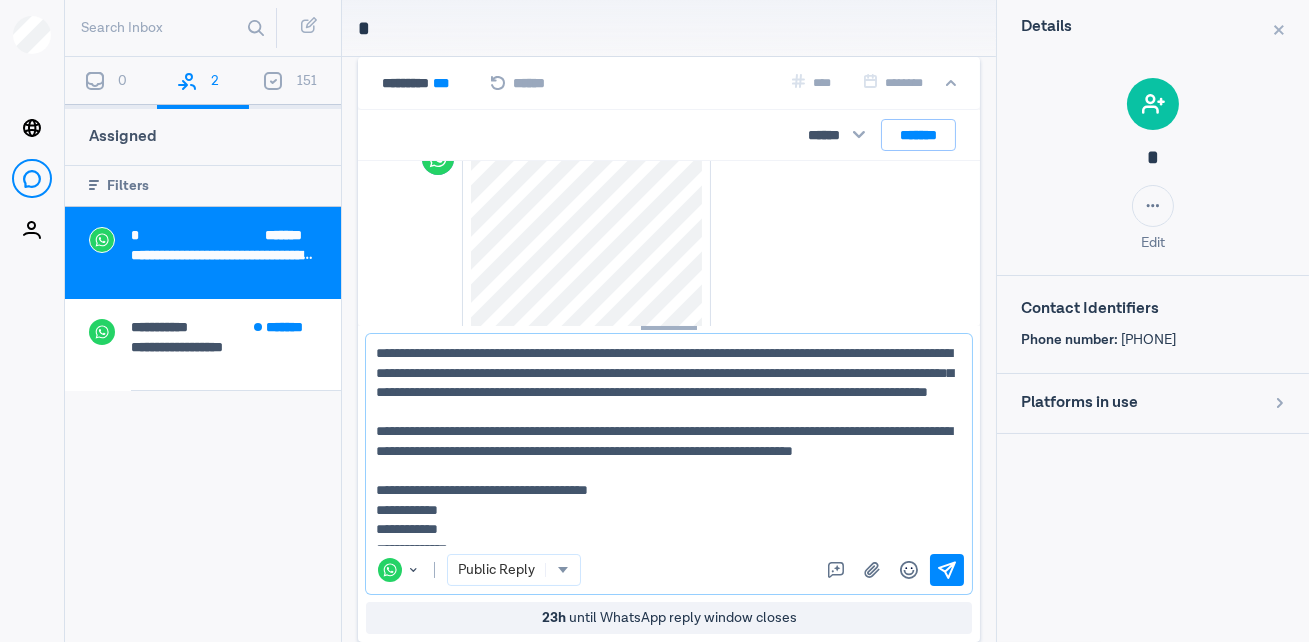 scroll, scrollTop: 52, scrollLeft: 0, axis: vertical 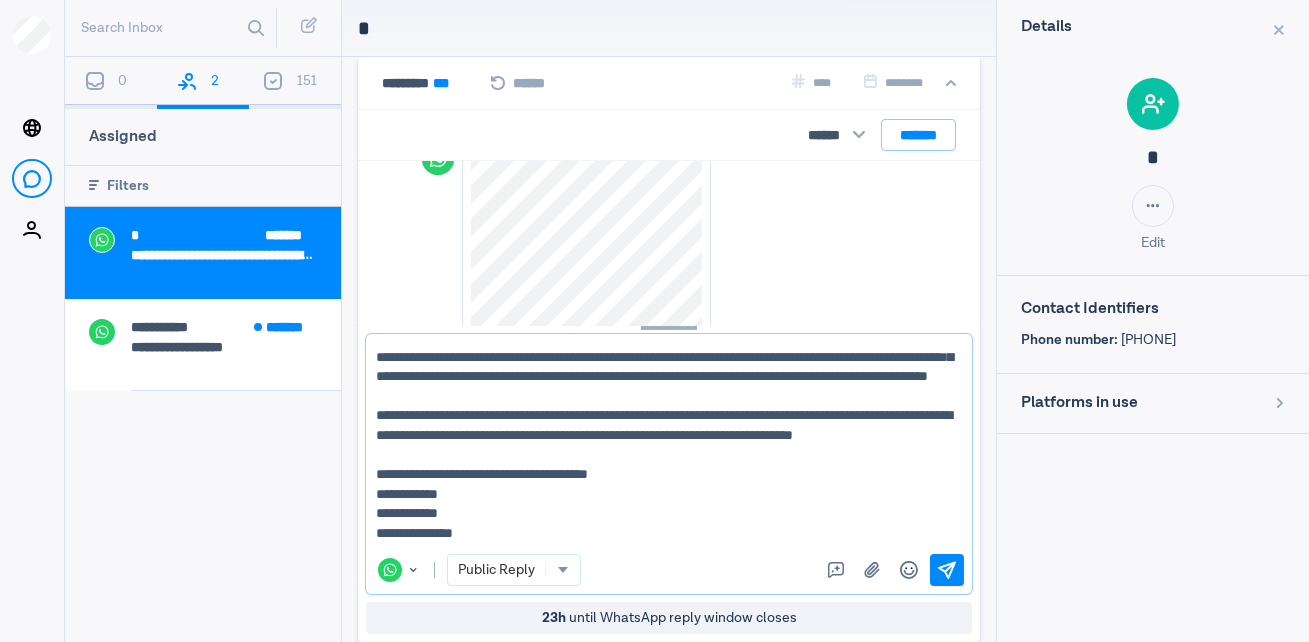 click on "**********" at bounding box center [669, 444] 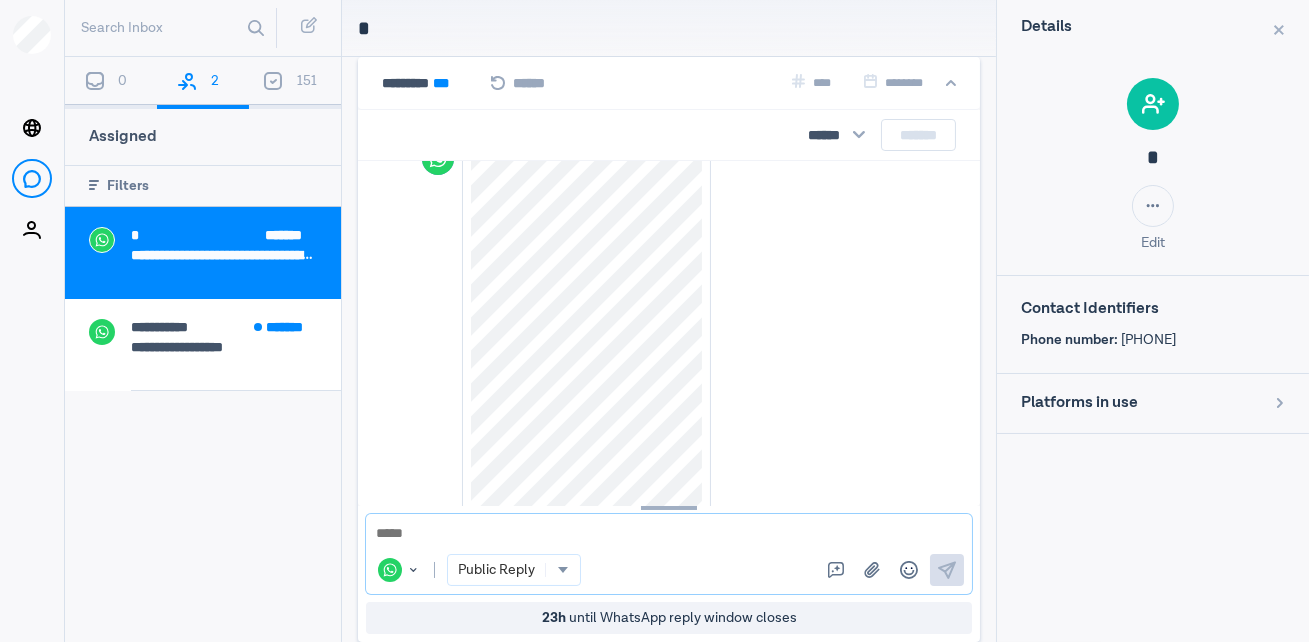 scroll, scrollTop: 0, scrollLeft: 0, axis: both 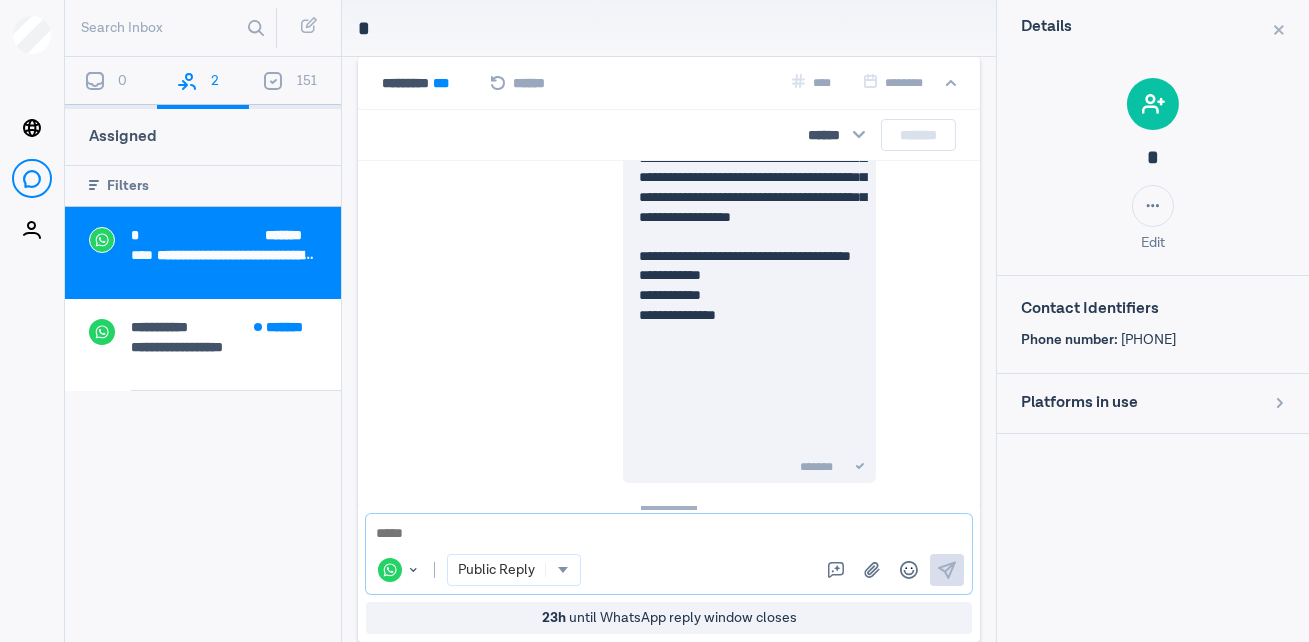 click at bounding box center [669, 534] 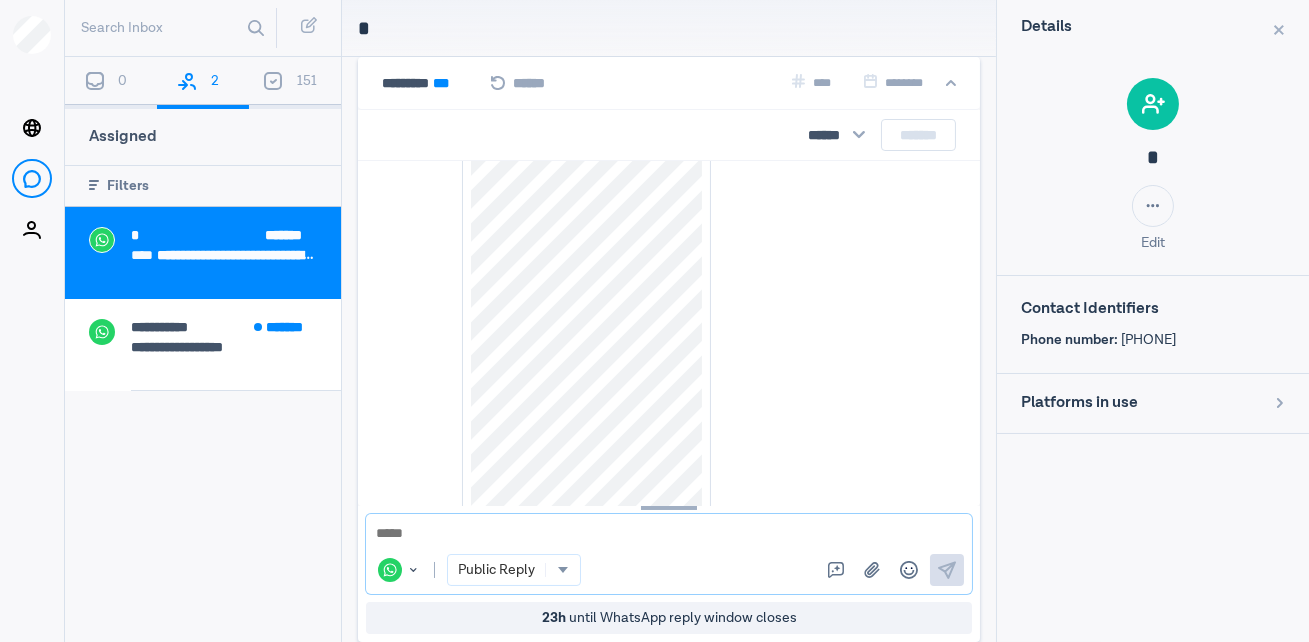 scroll, scrollTop: 0, scrollLeft: 0, axis: both 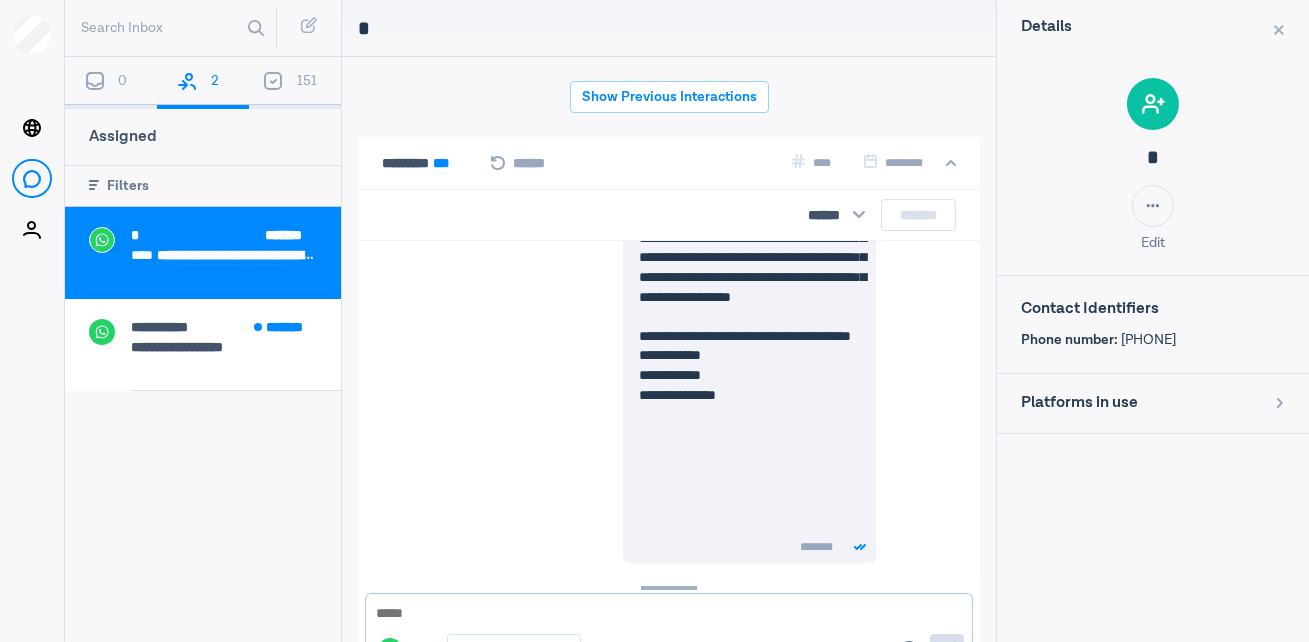 type 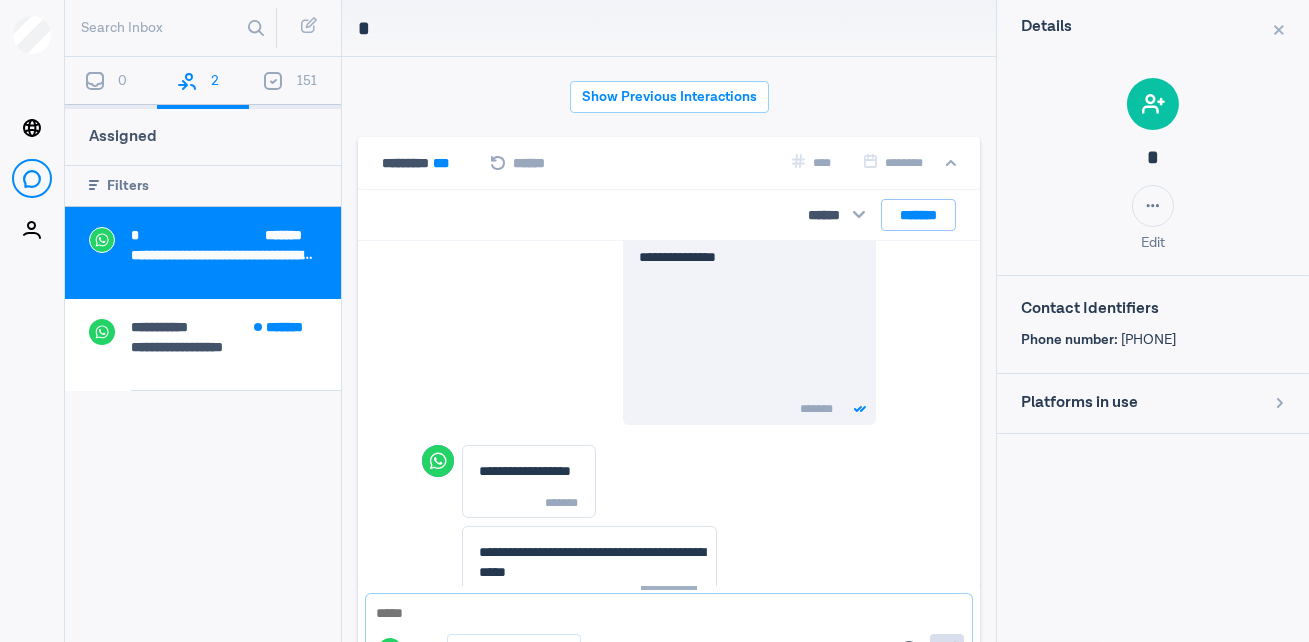 scroll, scrollTop: 1391, scrollLeft: 0, axis: vertical 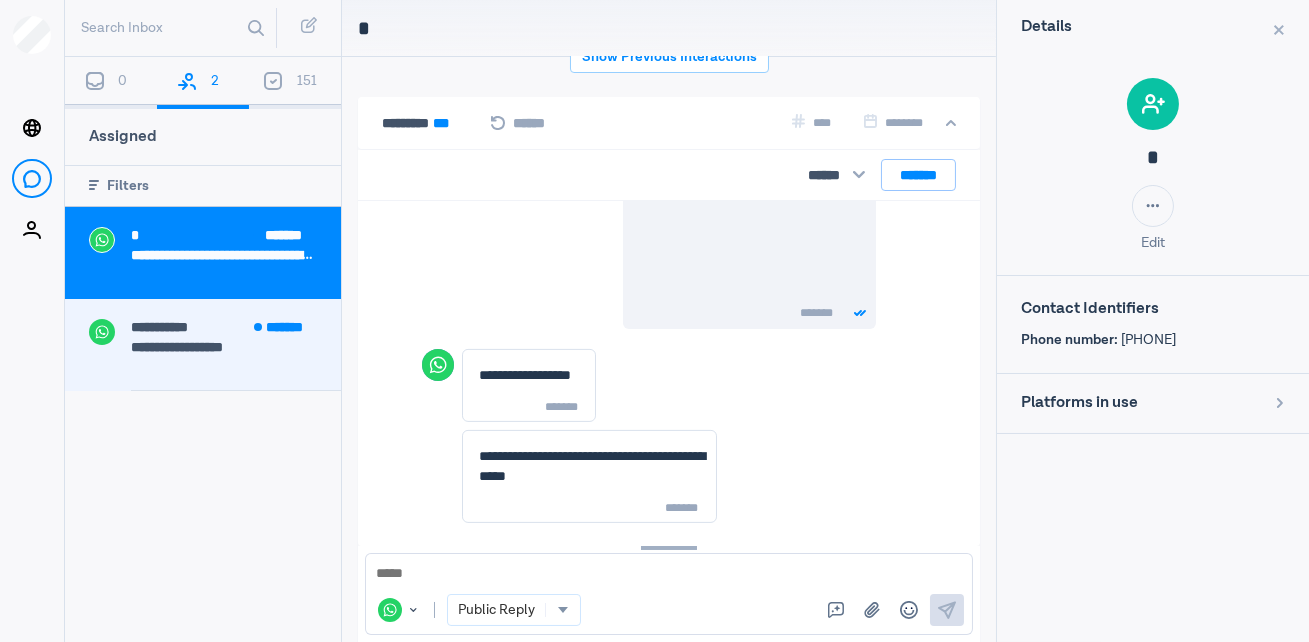 click on "**********" at bounding box center [224, 347] 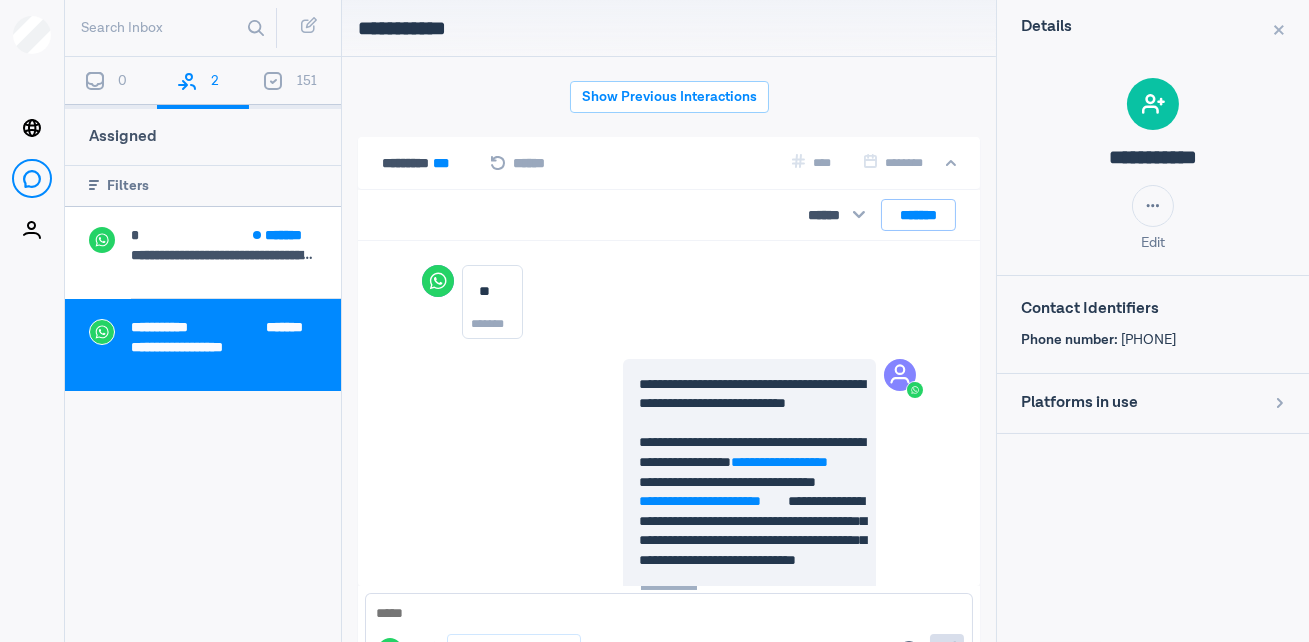 scroll, scrollTop: 80, scrollLeft: 0, axis: vertical 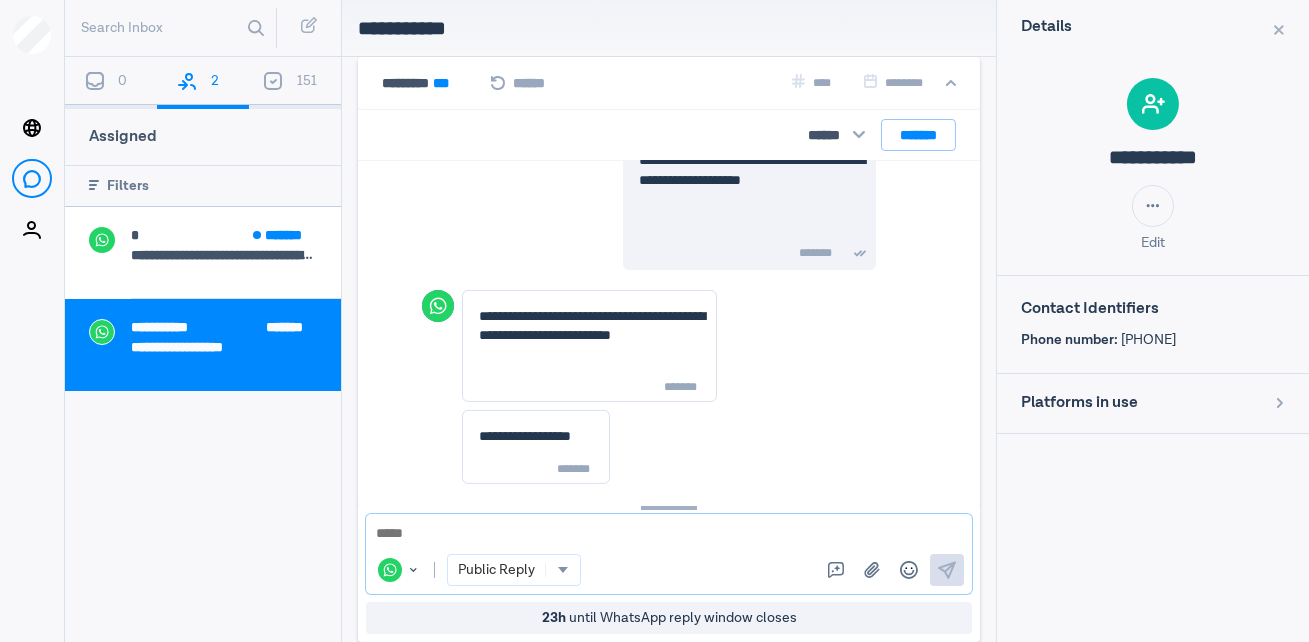click at bounding box center (669, 534) 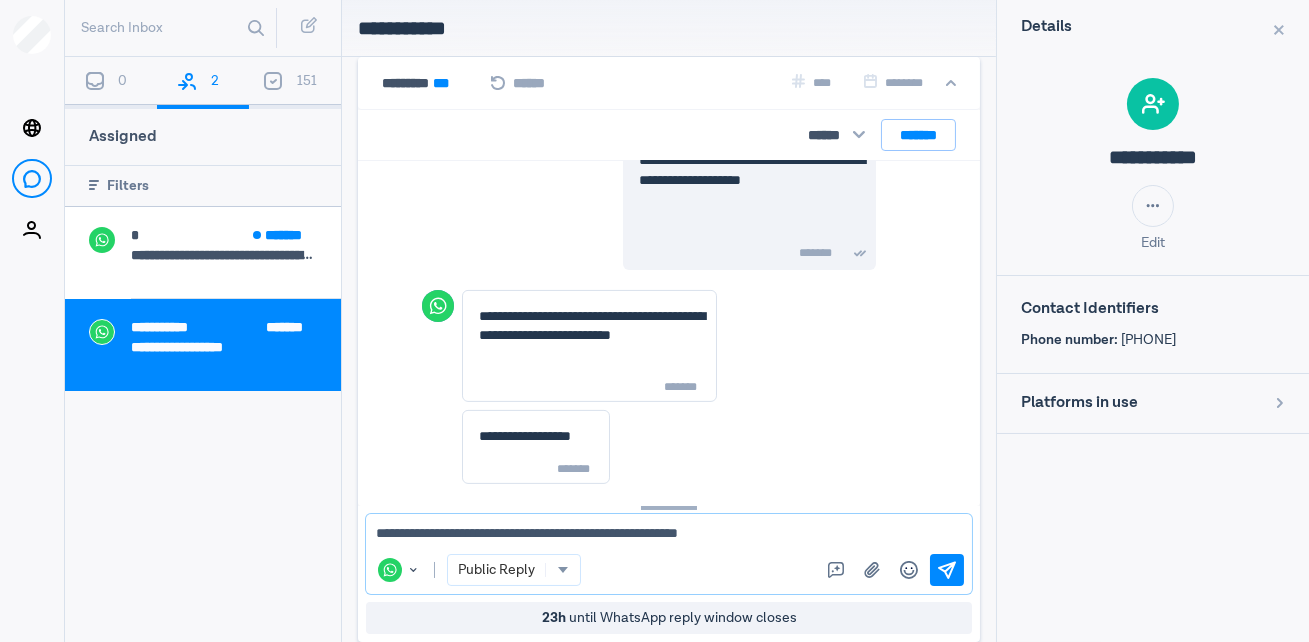 type on "**********" 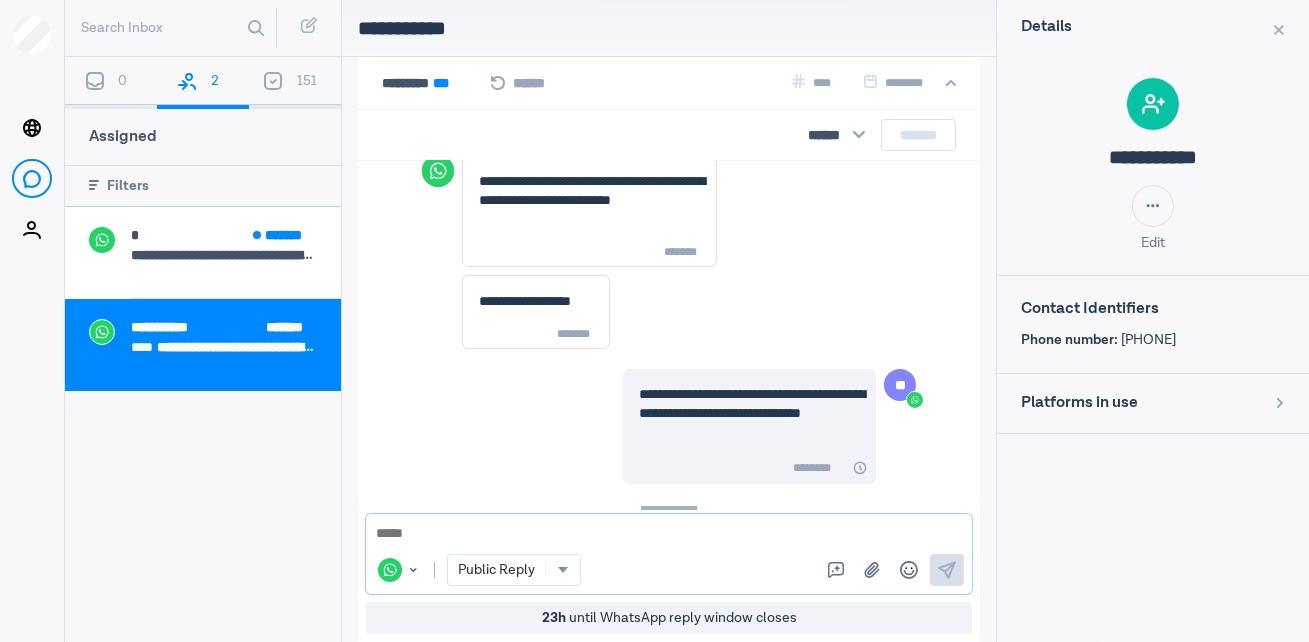 scroll, scrollTop: 1248, scrollLeft: 0, axis: vertical 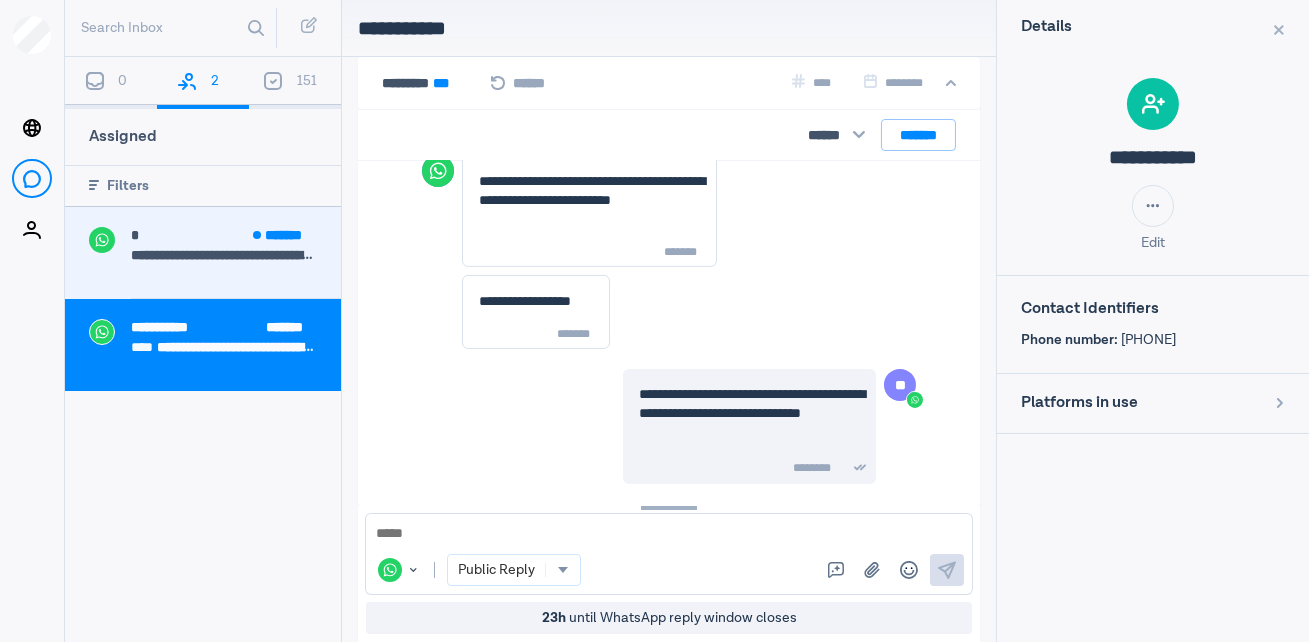 click on "**********" at bounding box center [224, 255] 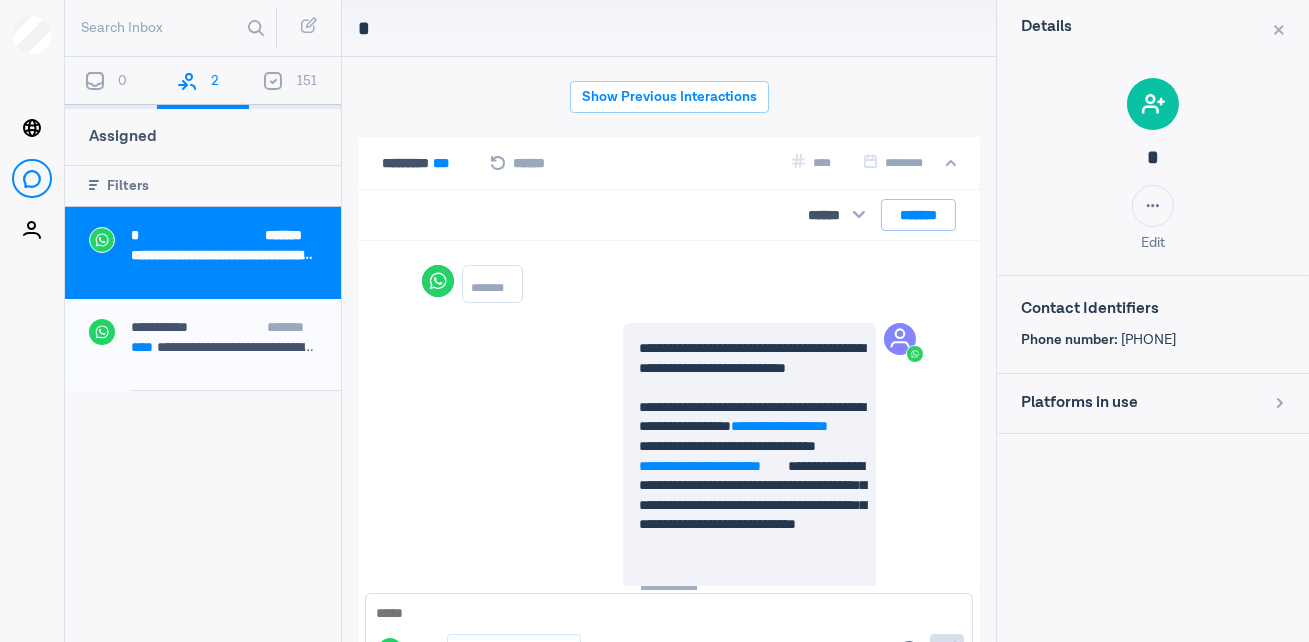 scroll, scrollTop: 80, scrollLeft: 0, axis: vertical 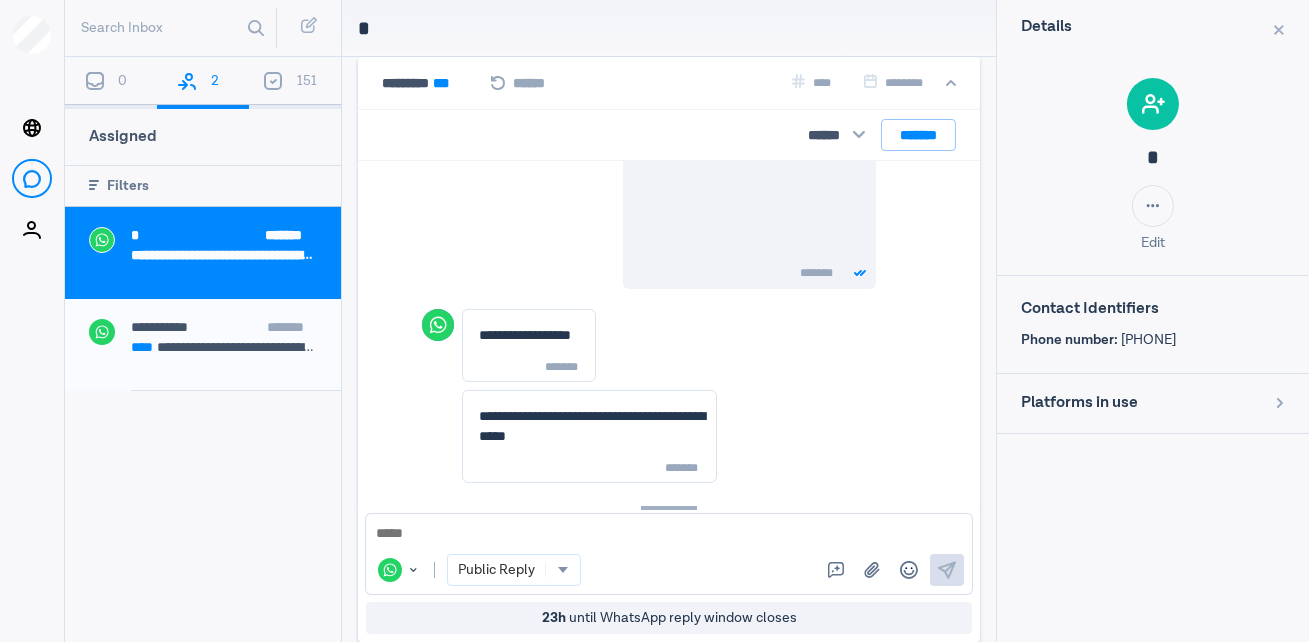 click at bounding box center (669, 534) 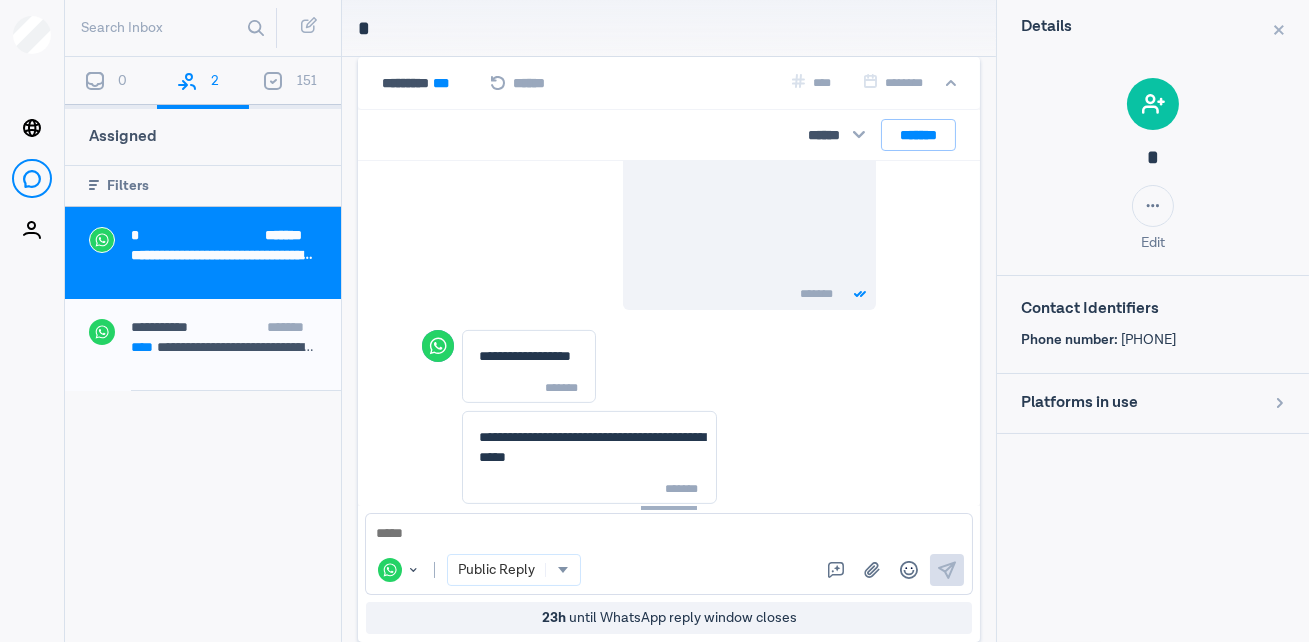 scroll, scrollTop: 1391, scrollLeft: 0, axis: vertical 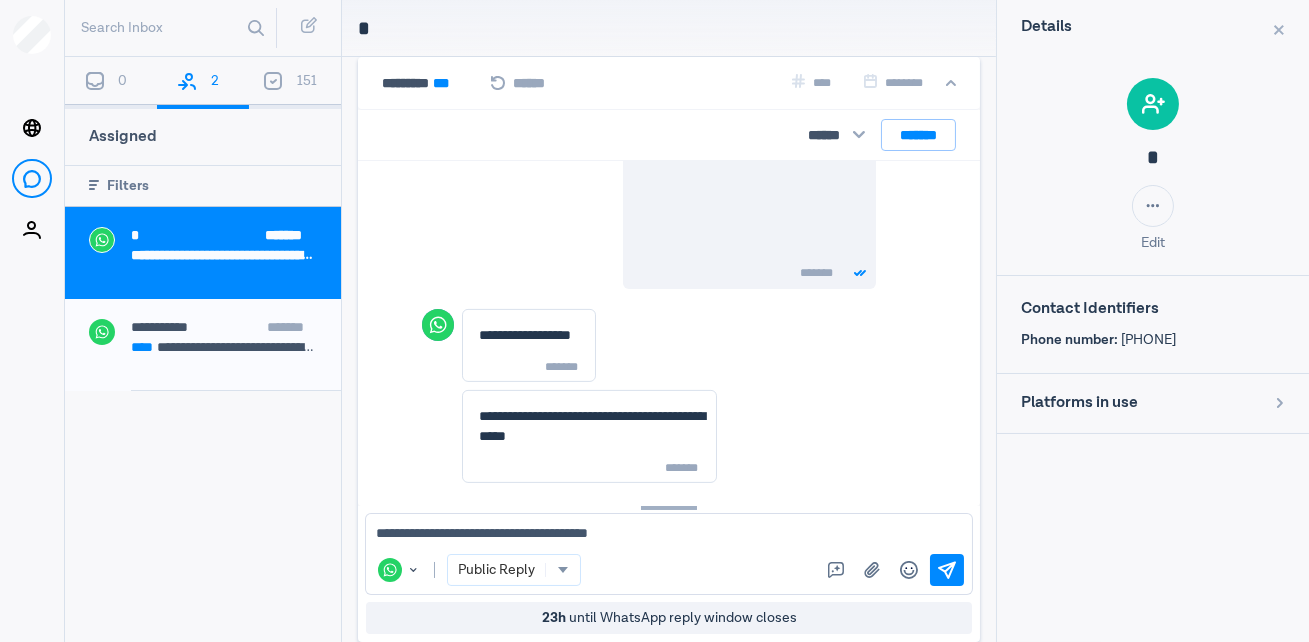 click on "**********" at bounding box center [669, 534] 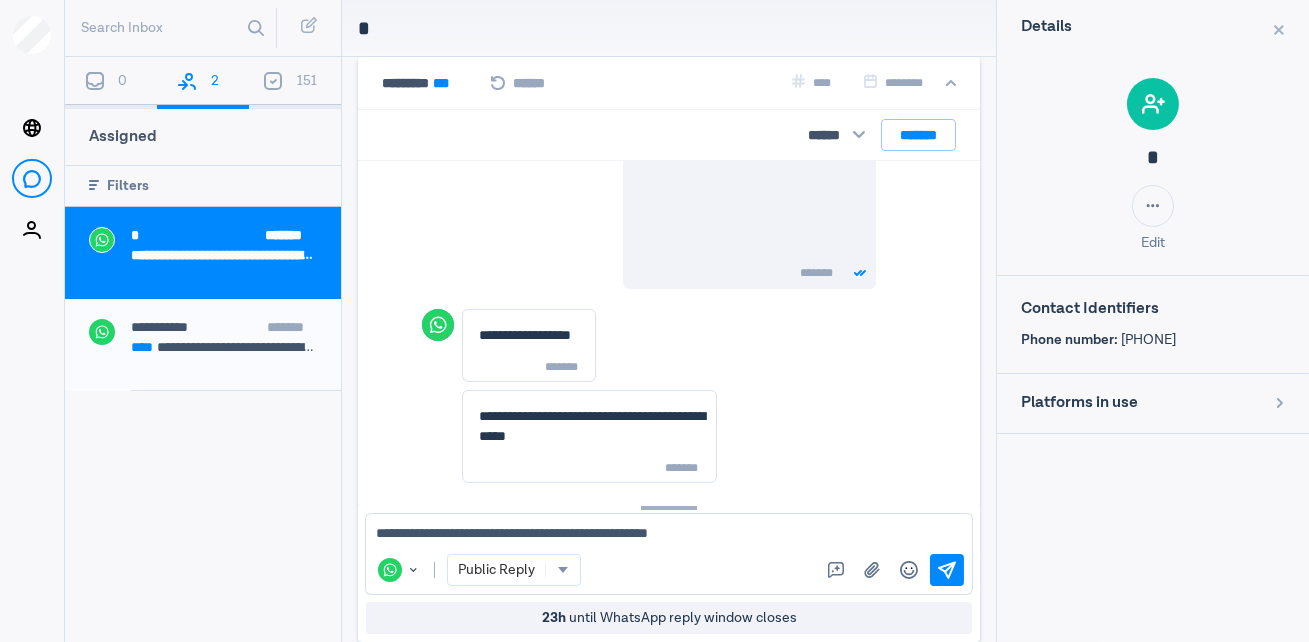 drag, startPoint x: 522, startPoint y: 532, endPoint x: 497, endPoint y: 531, distance: 25.019993 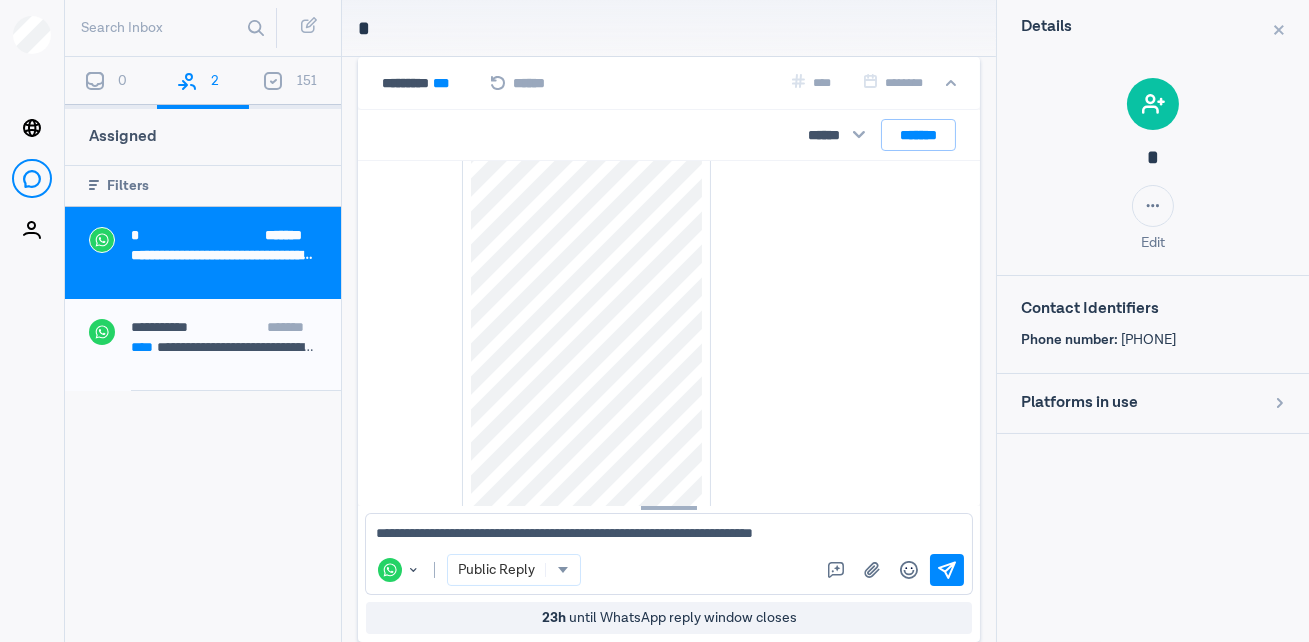scroll, scrollTop: 77, scrollLeft: 0, axis: vertical 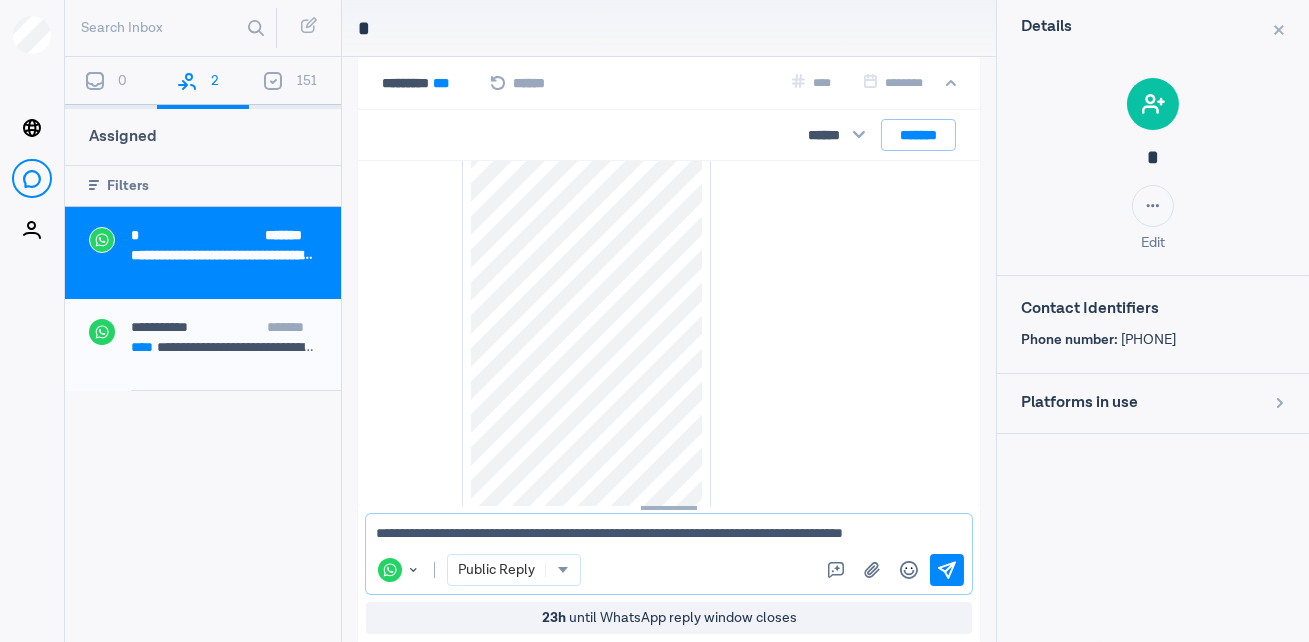 drag, startPoint x: 498, startPoint y: 535, endPoint x: 1159, endPoint y: 533, distance: 661.00305 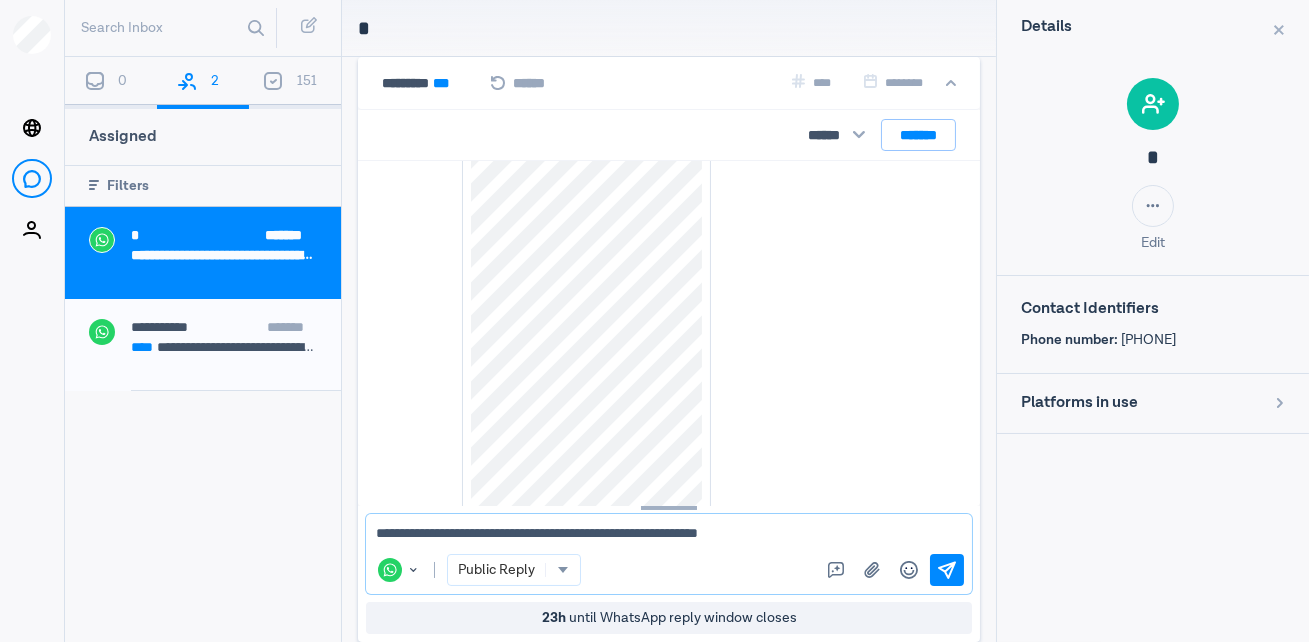 drag, startPoint x: 779, startPoint y: 535, endPoint x: 502, endPoint y: 522, distance: 277.3049 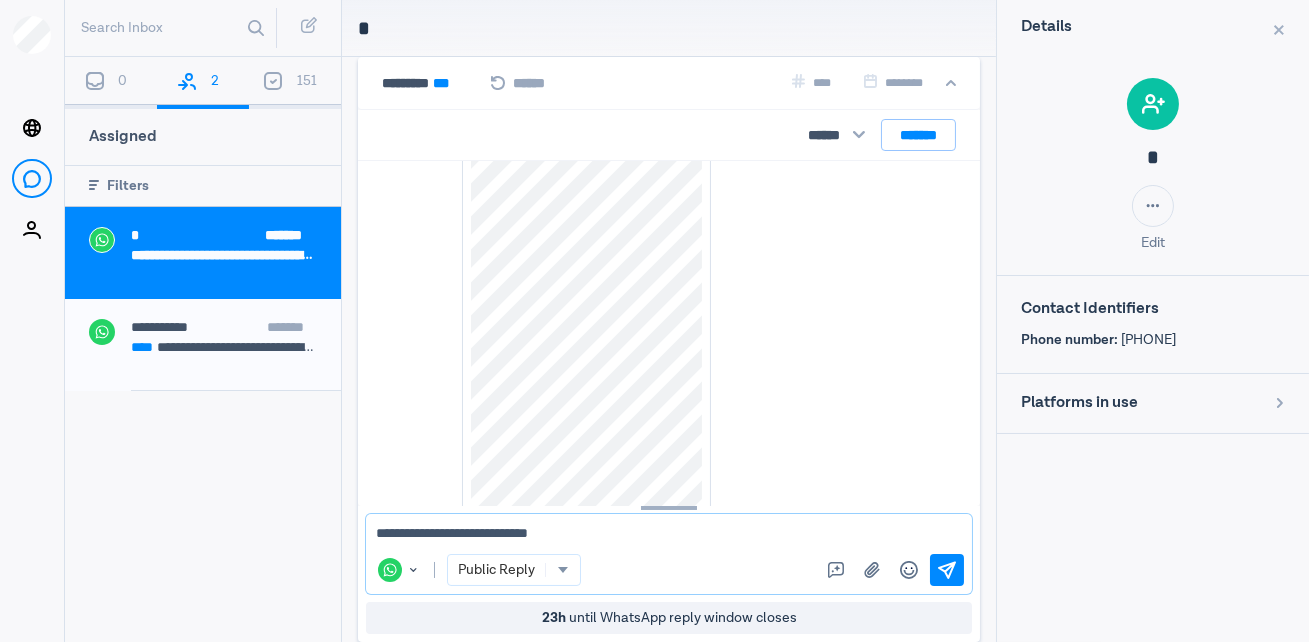 drag, startPoint x: 589, startPoint y: 539, endPoint x: 501, endPoint y: 532, distance: 88.27797 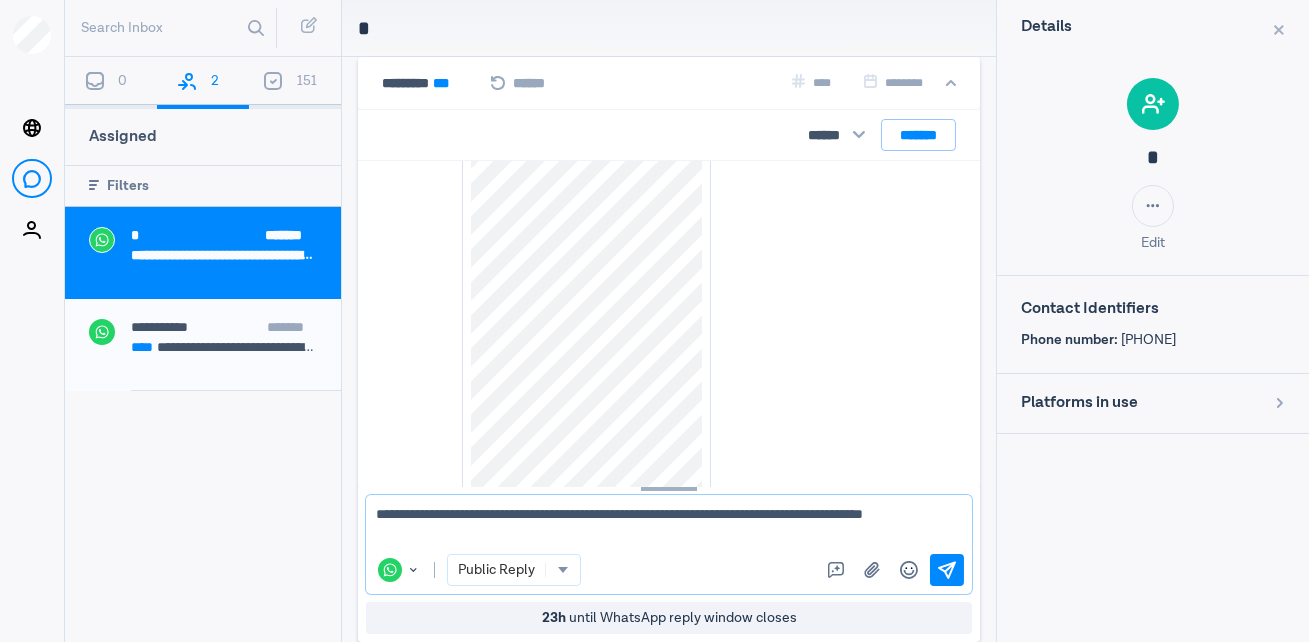 click on "**********" at bounding box center [669, 524] 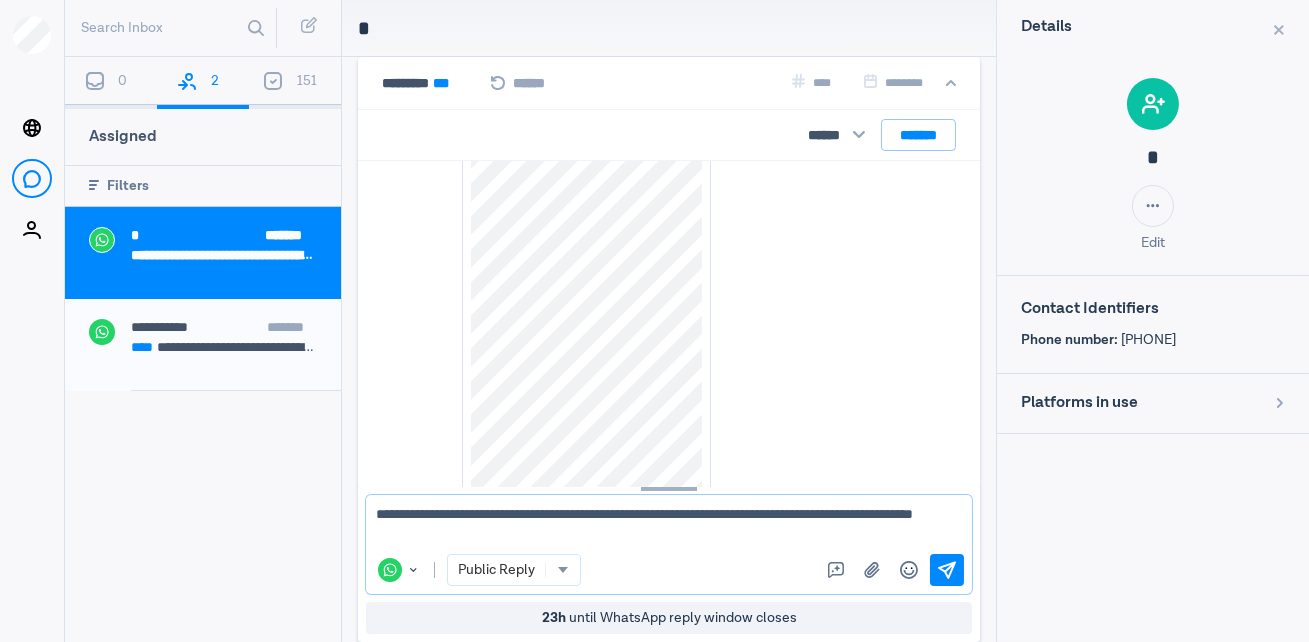 click on "**********" at bounding box center [669, 524] 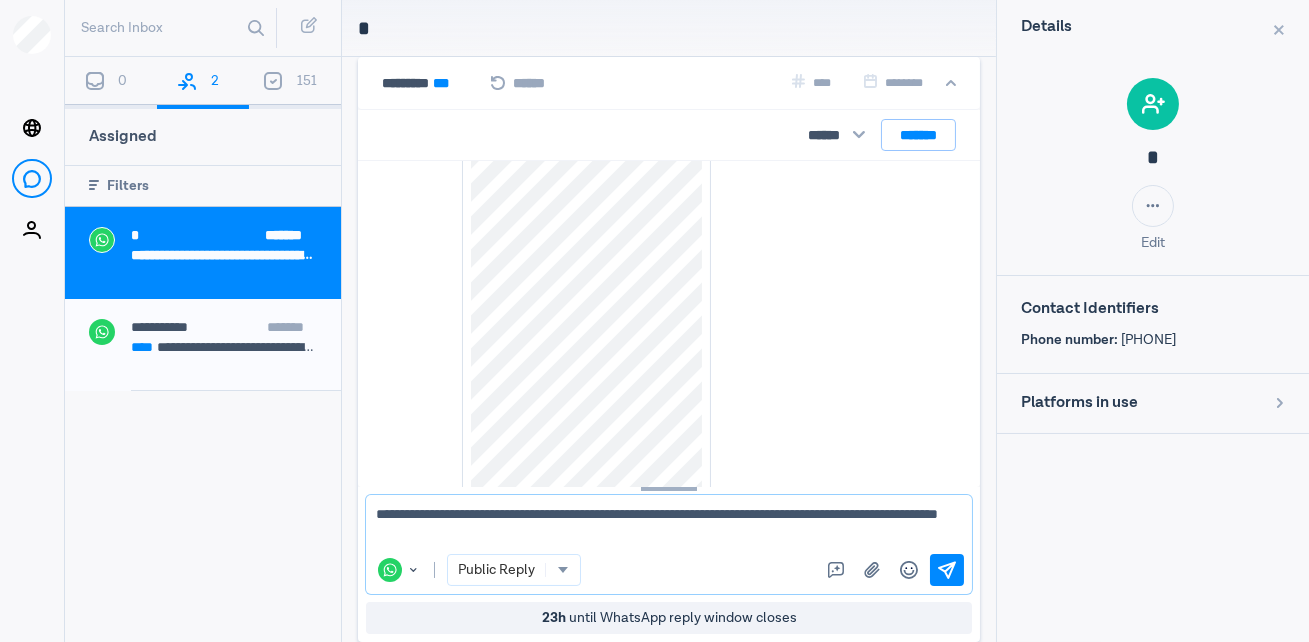 type on "**********" 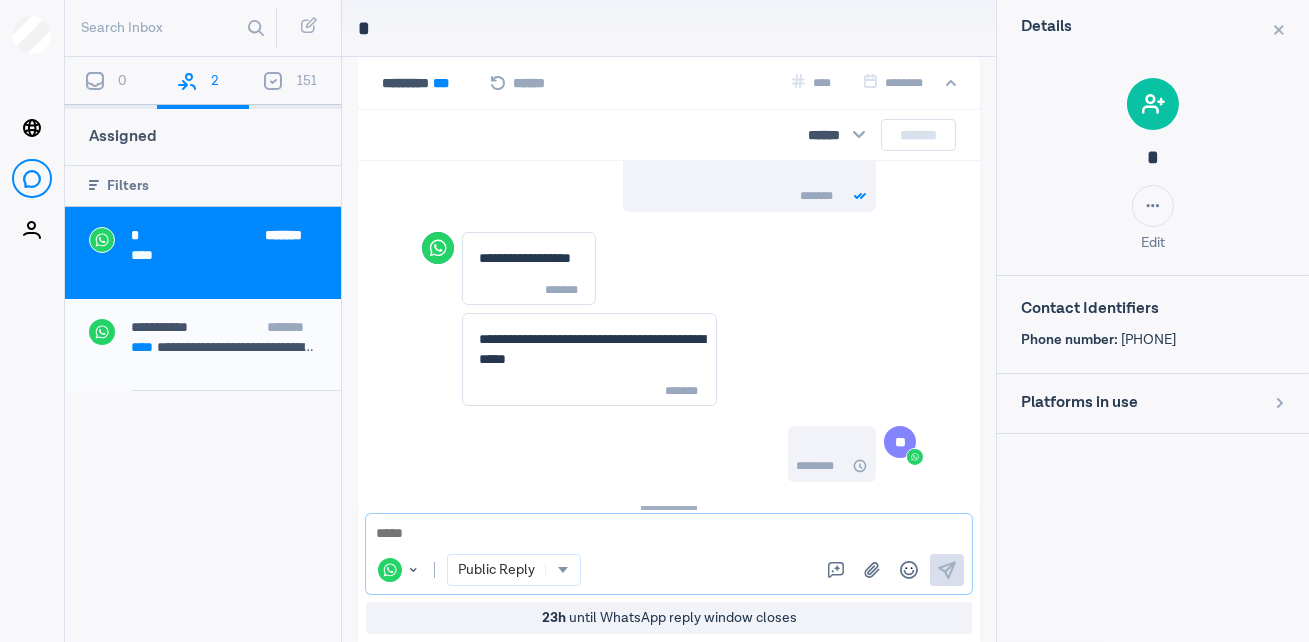 scroll, scrollTop: 1546, scrollLeft: 0, axis: vertical 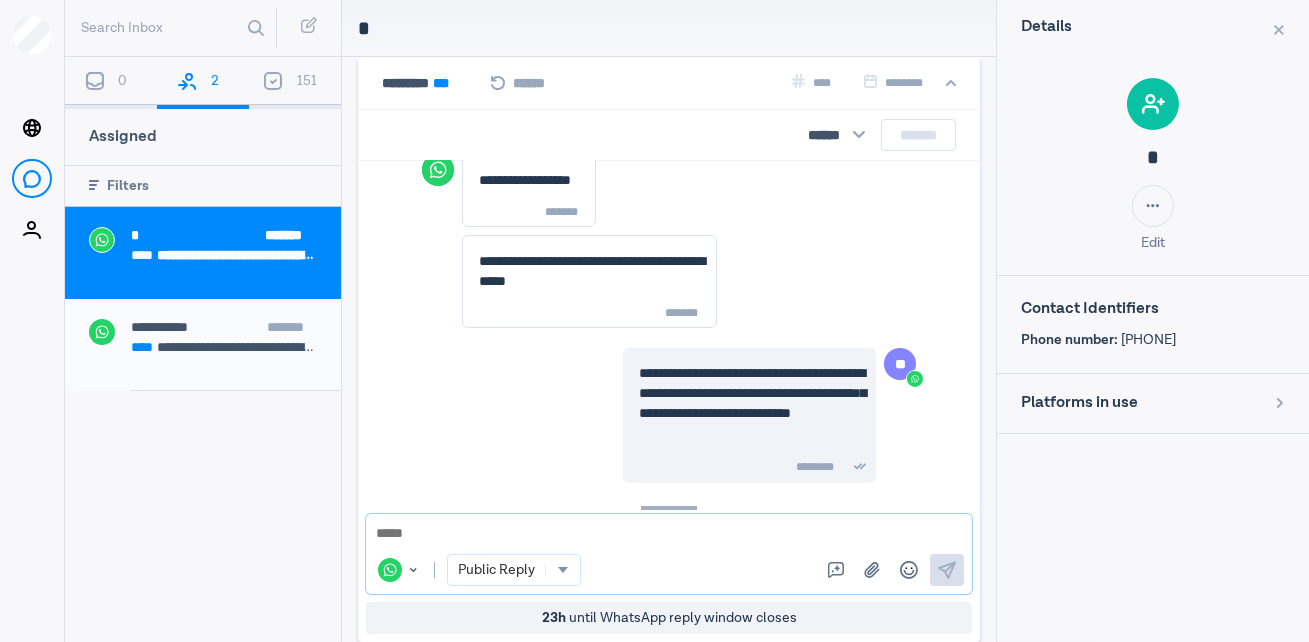 click at bounding box center [669, 534] 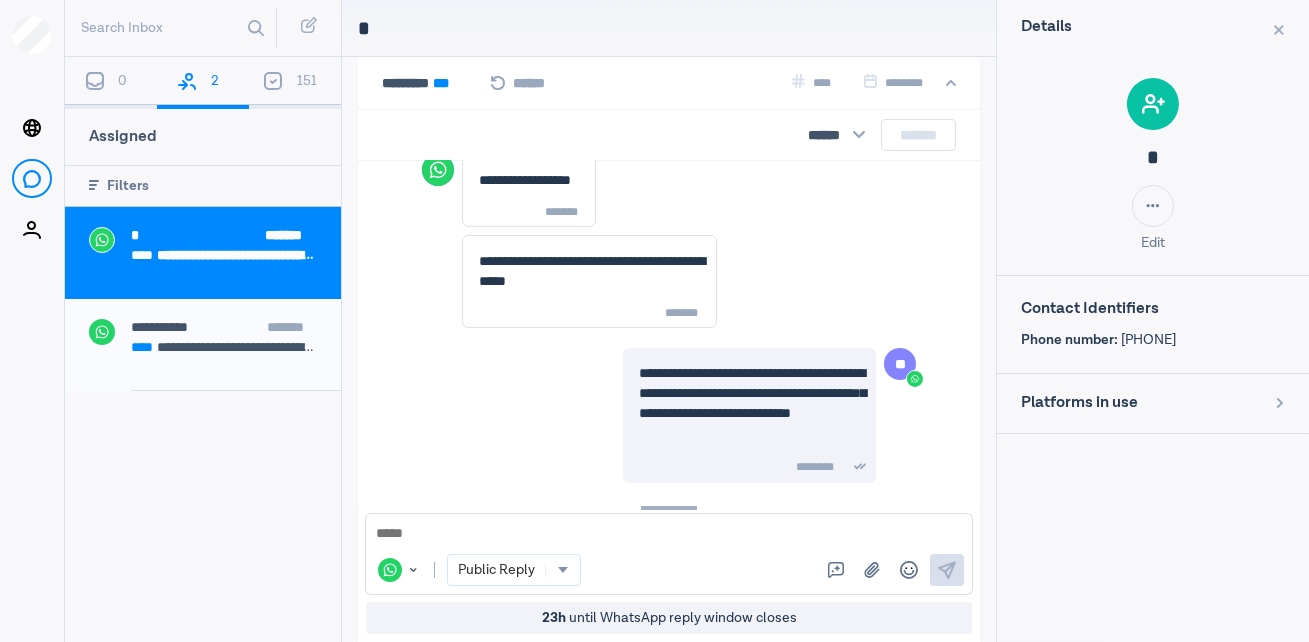 click on "0" at bounding box center [111, 83] 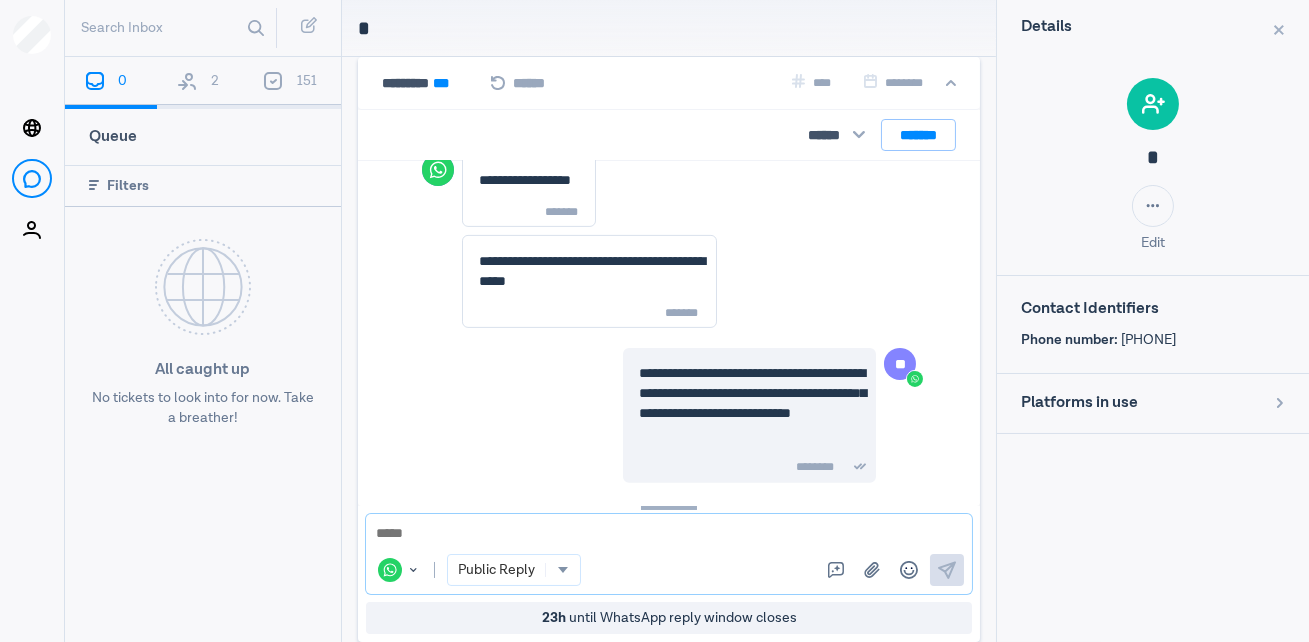 click at bounding box center [669, 534] 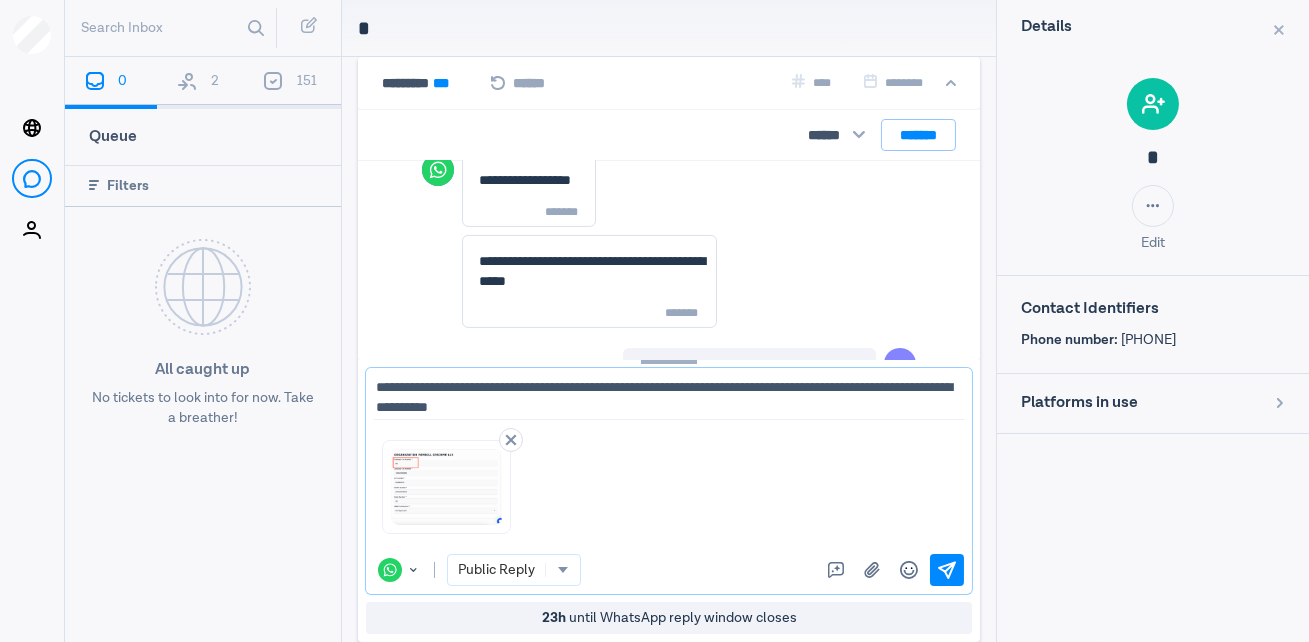 click on "**********" at bounding box center [669, 397] 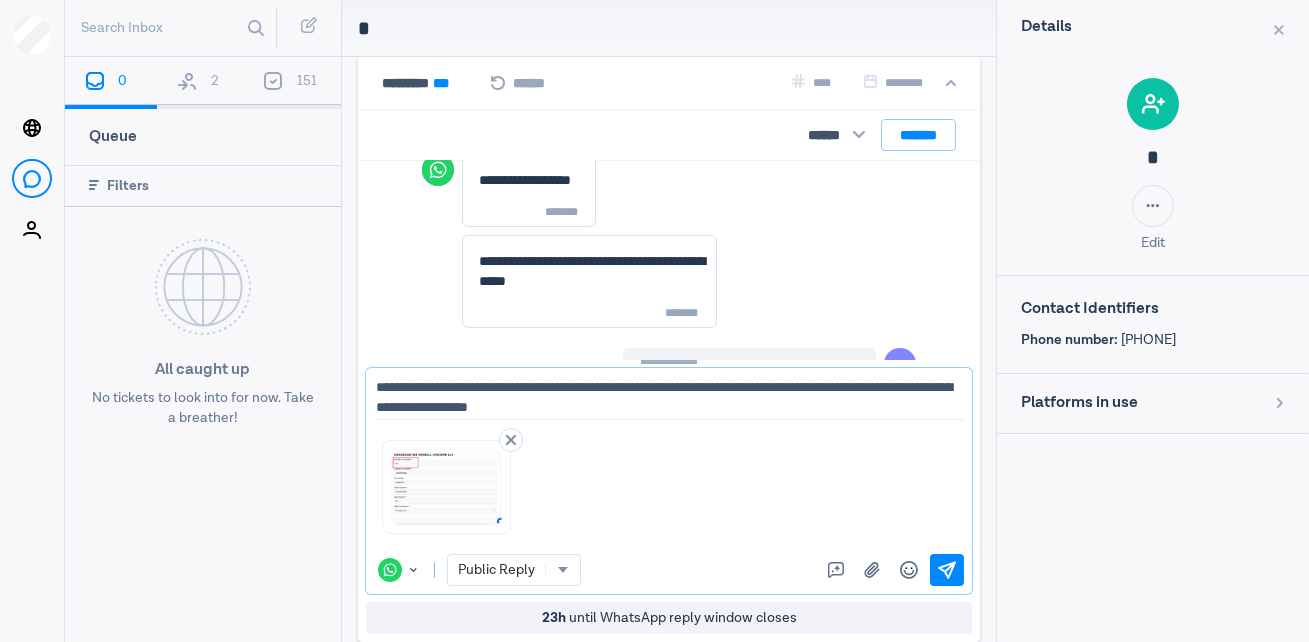 click on "**********" at bounding box center [669, 397] 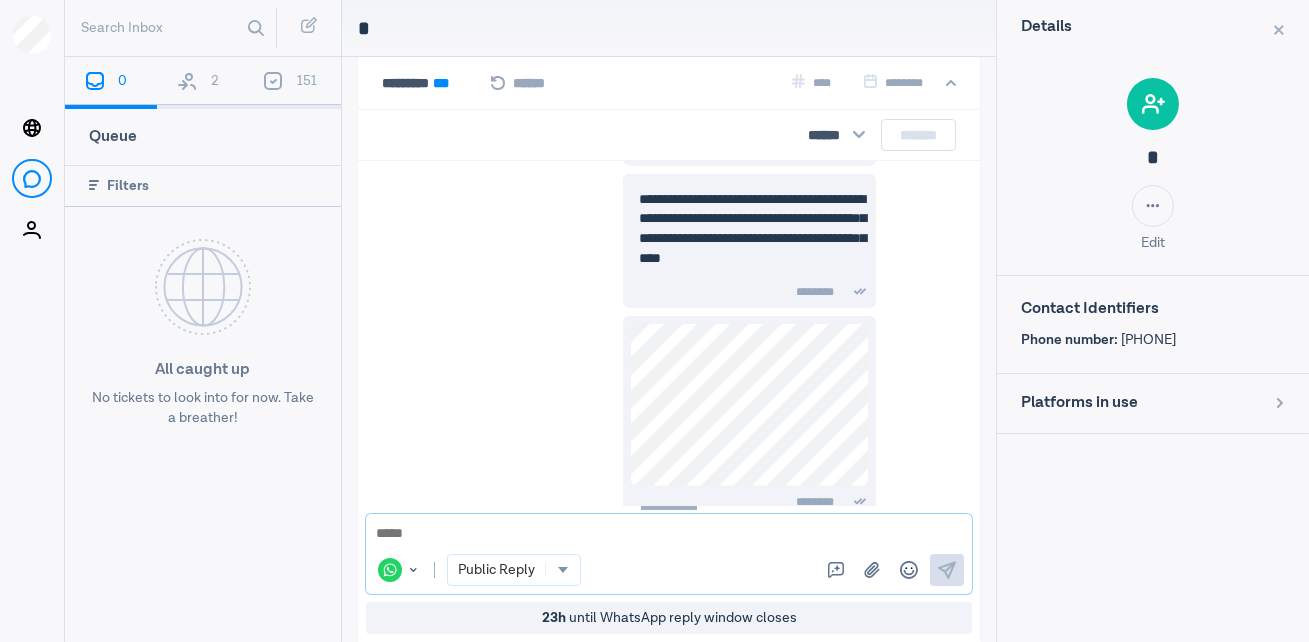scroll, scrollTop: 1898, scrollLeft: 0, axis: vertical 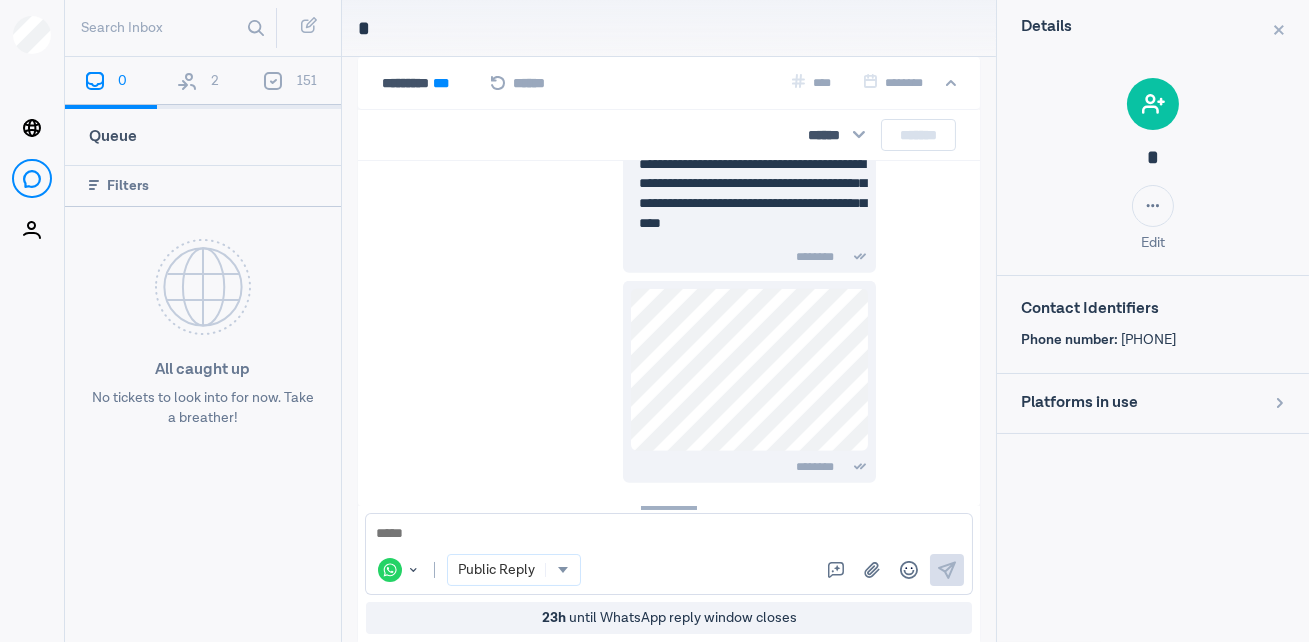 click at bounding box center (187, 81) 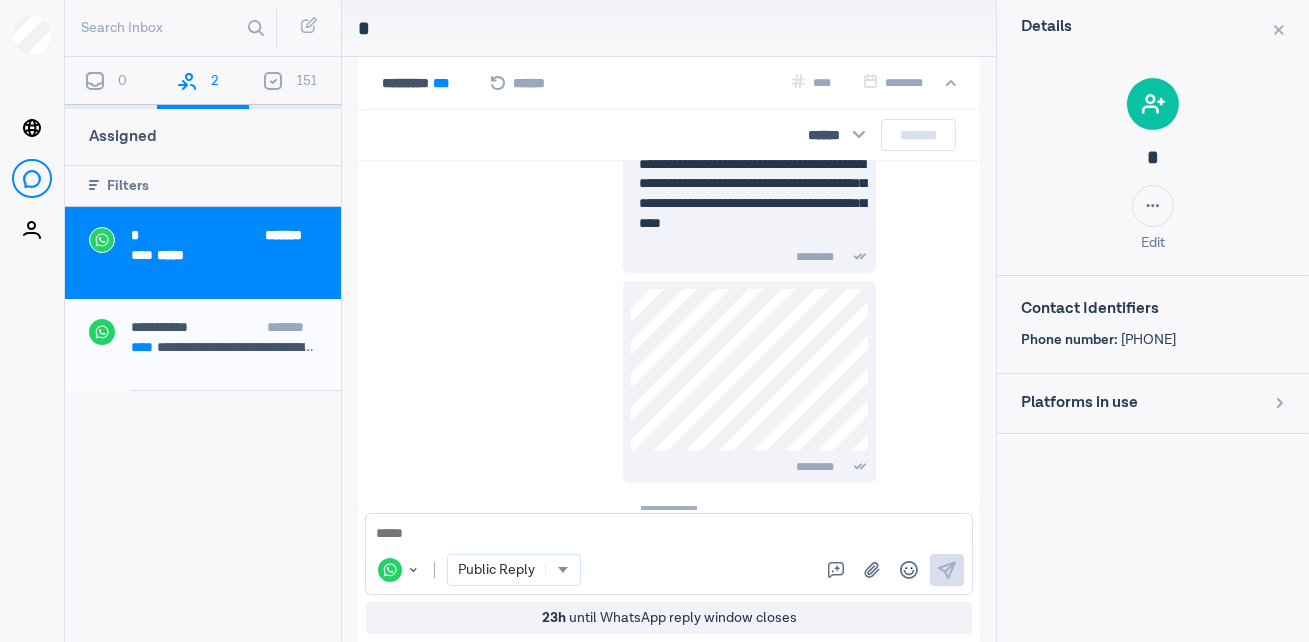 click on "0" at bounding box center (111, 83) 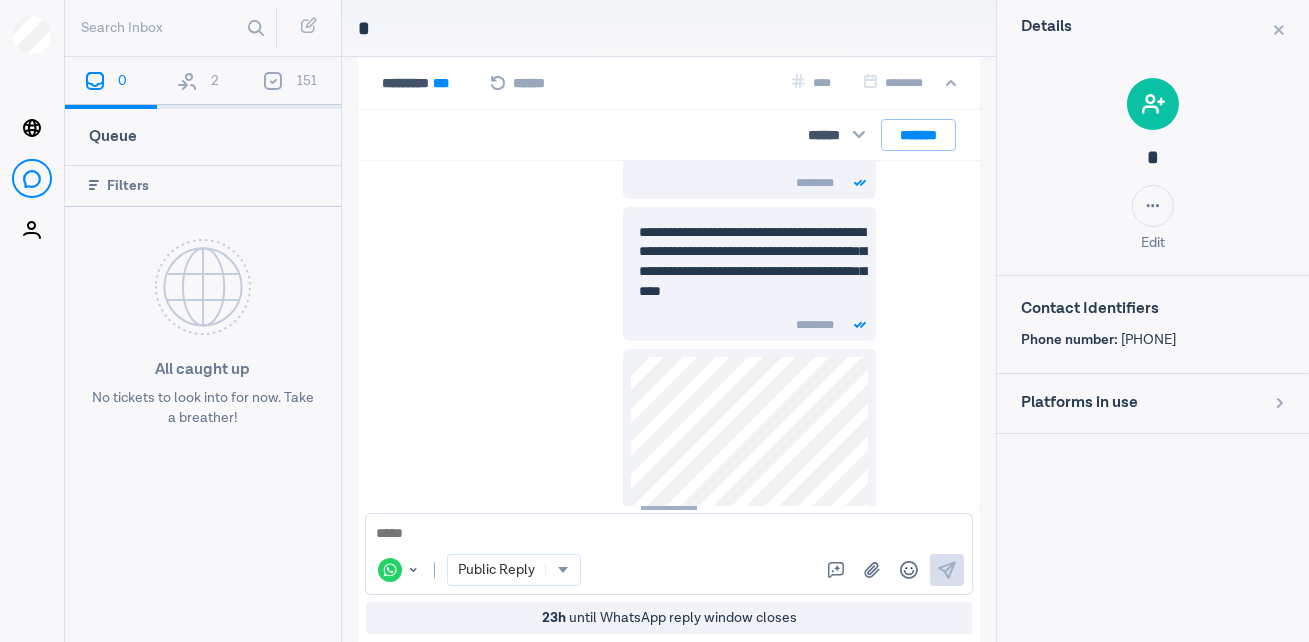 scroll, scrollTop: 1787, scrollLeft: 0, axis: vertical 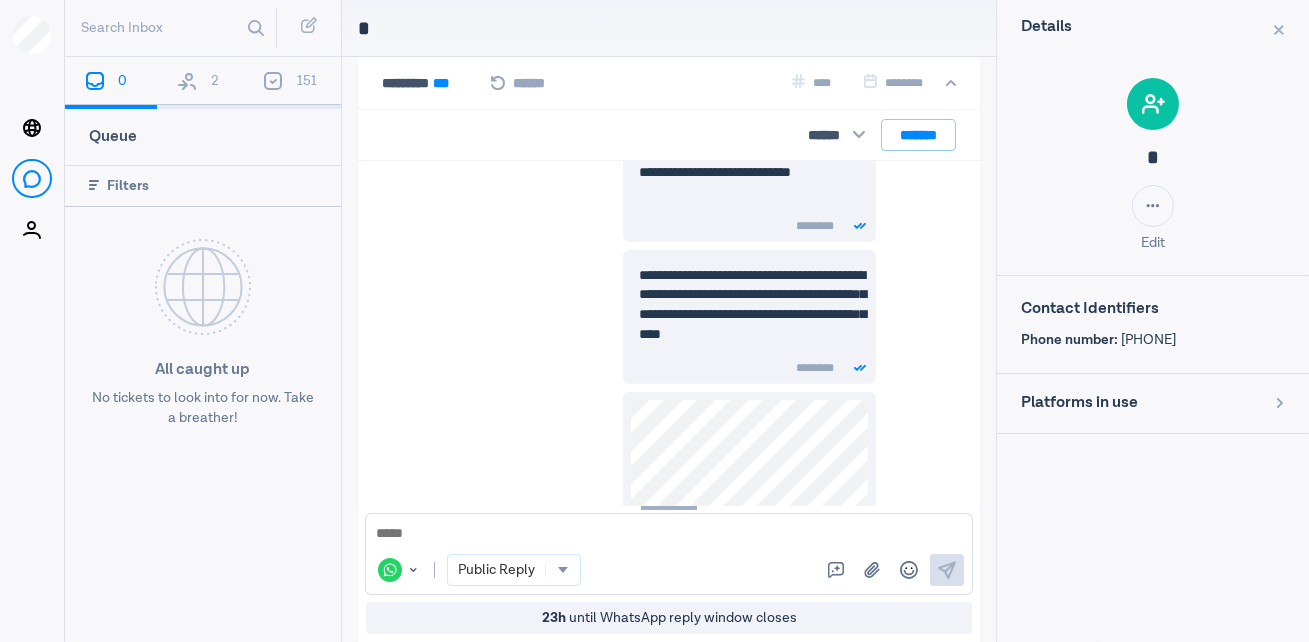 click at bounding box center (193, 87) 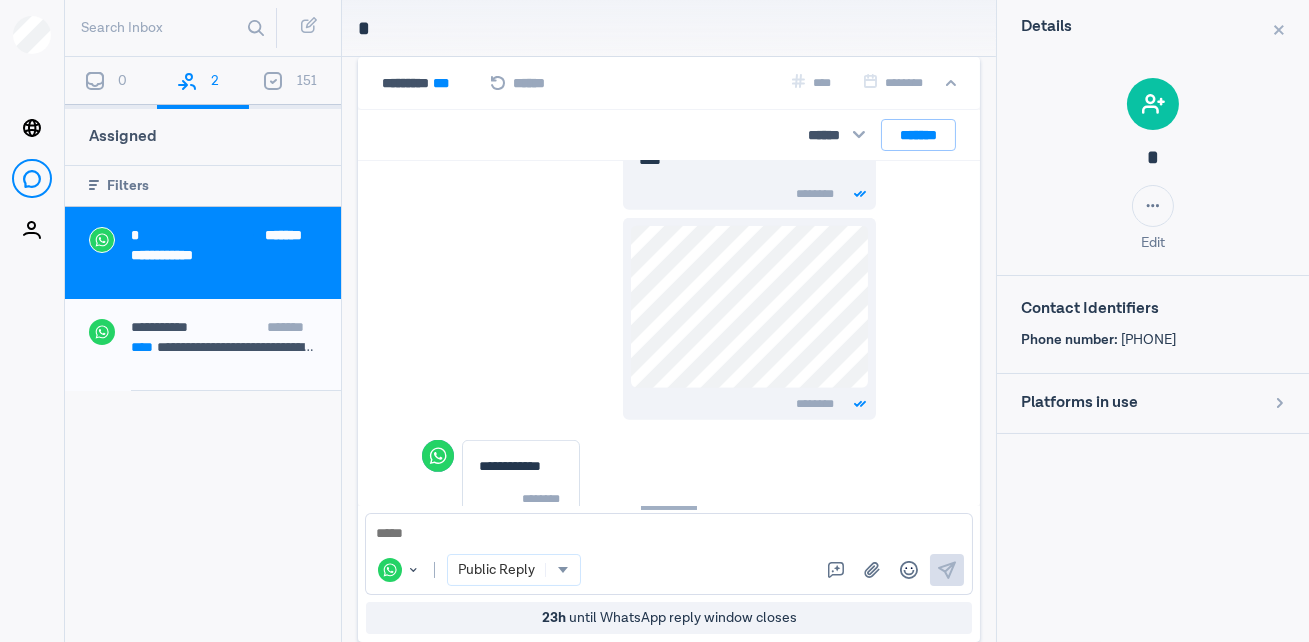 scroll, scrollTop: 1992, scrollLeft: 0, axis: vertical 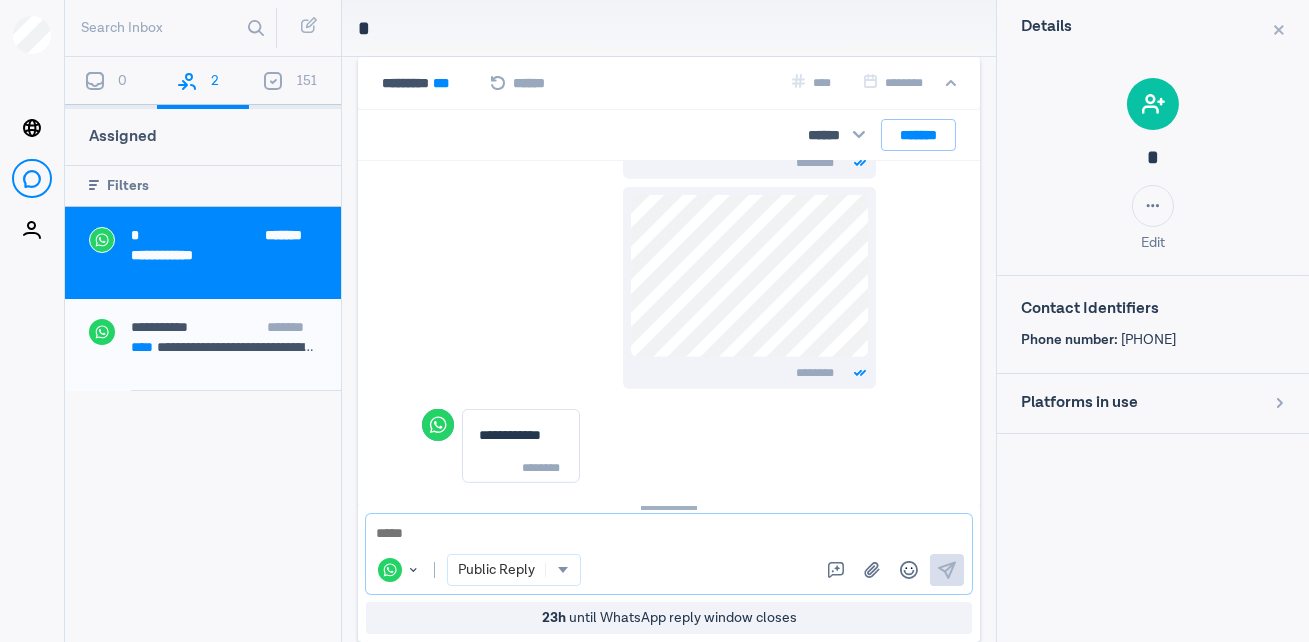 click at bounding box center [669, 534] 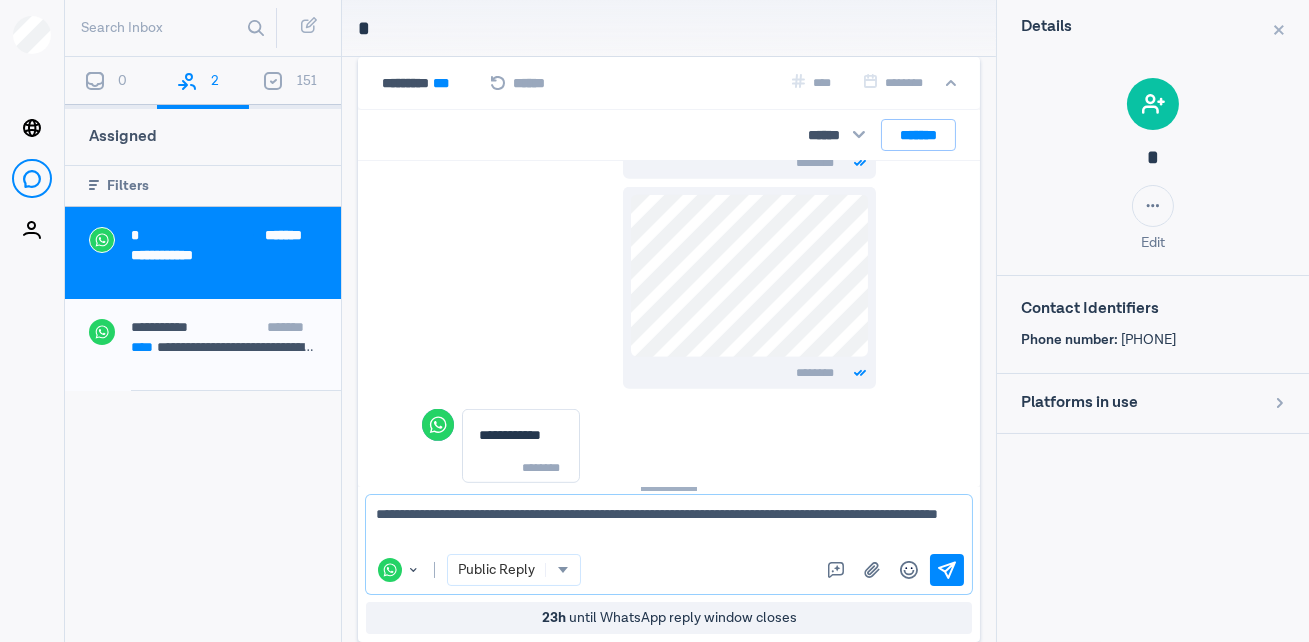paste 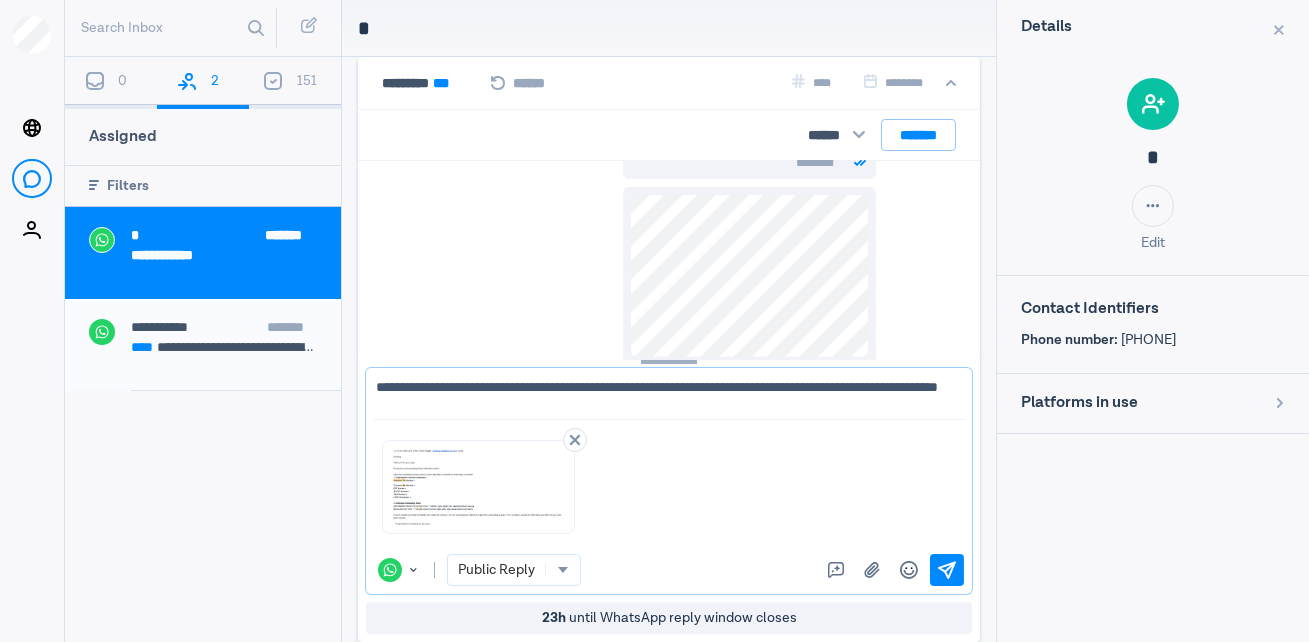 click on "**********" at bounding box center [669, 397] 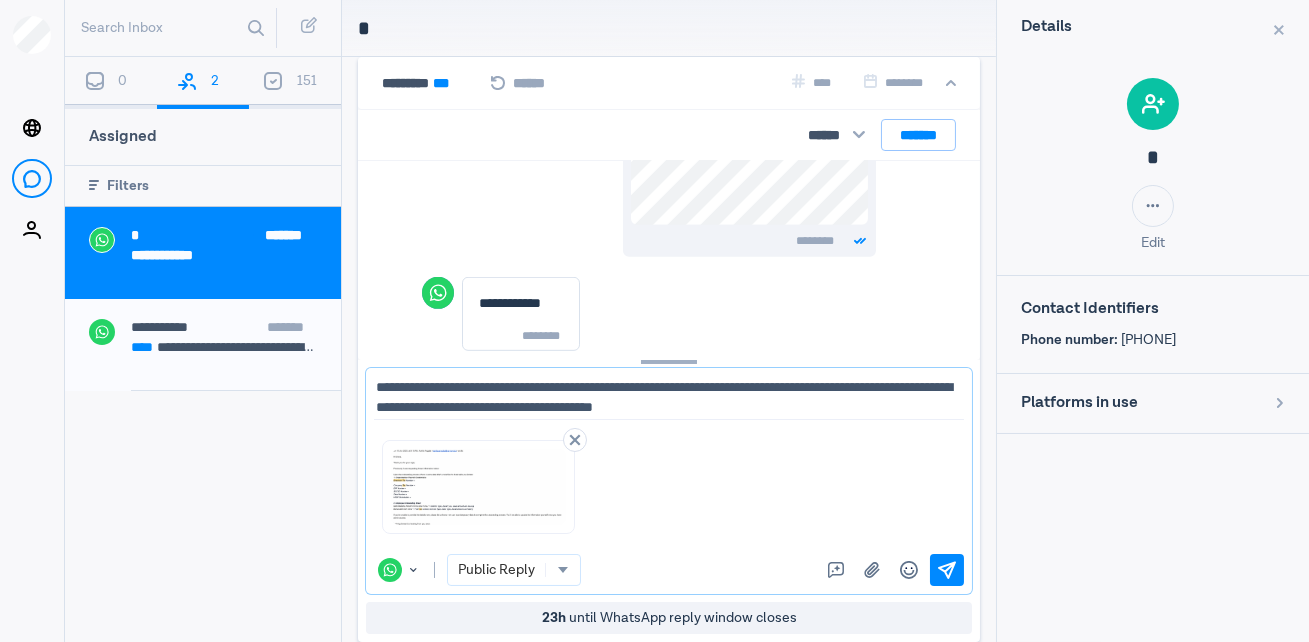 scroll, scrollTop: 2138, scrollLeft: 0, axis: vertical 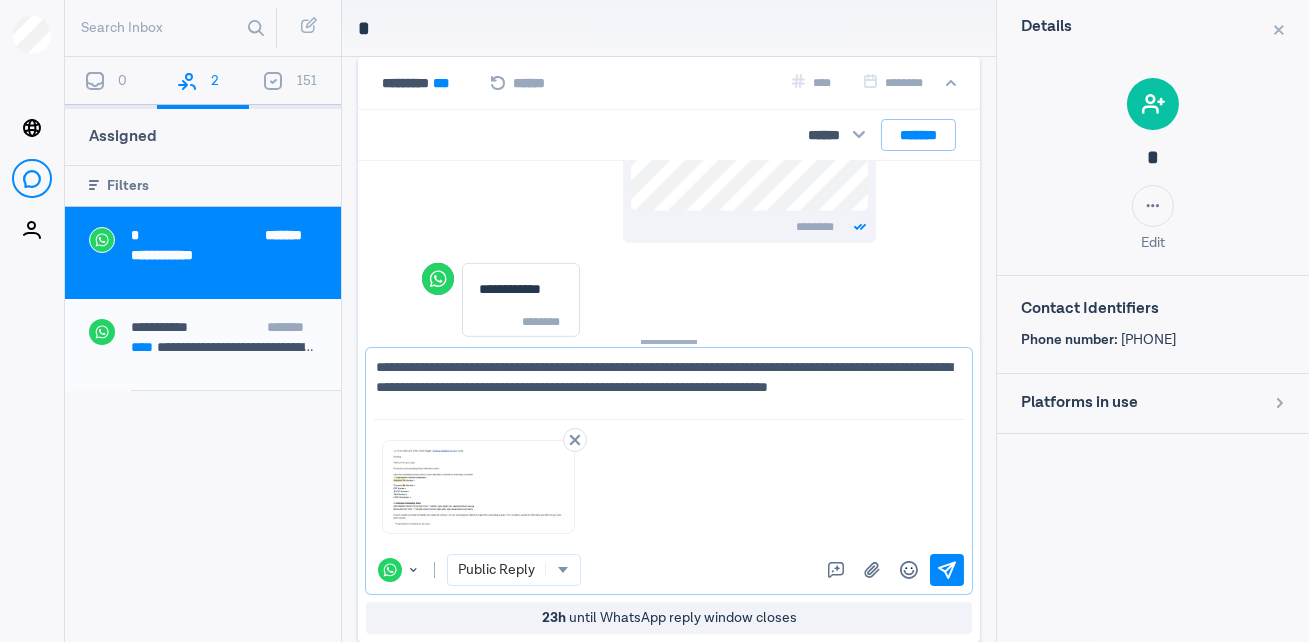 type on "**********" 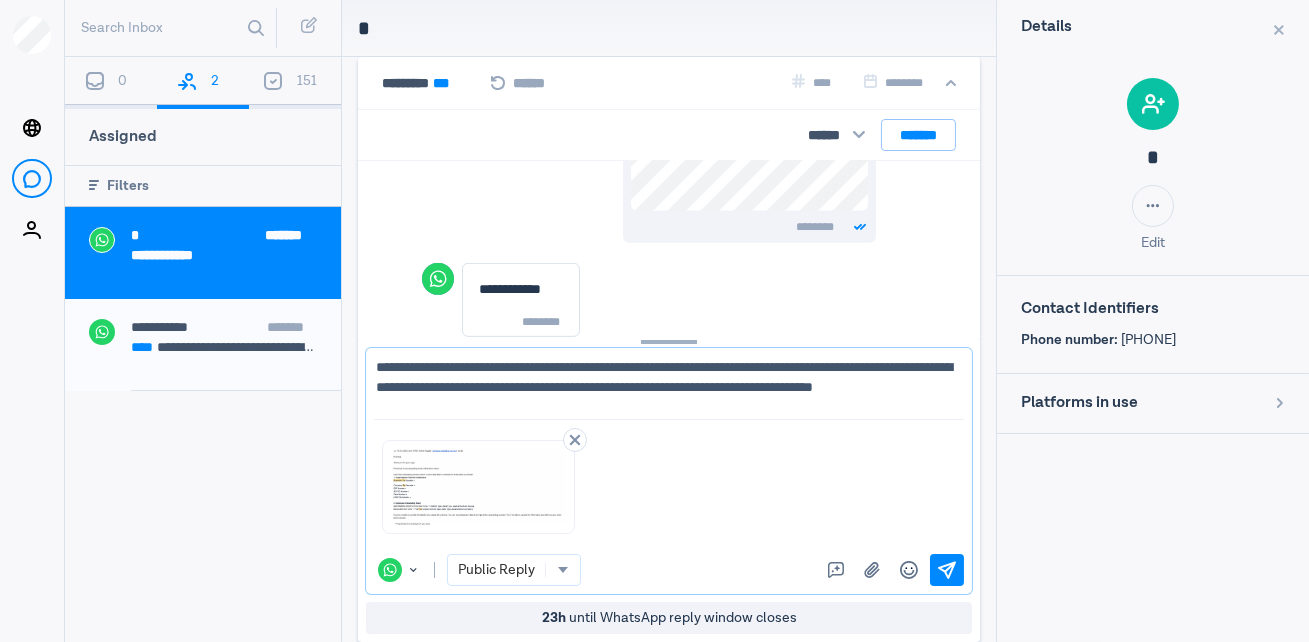 click on "**********" at bounding box center (669, 387) 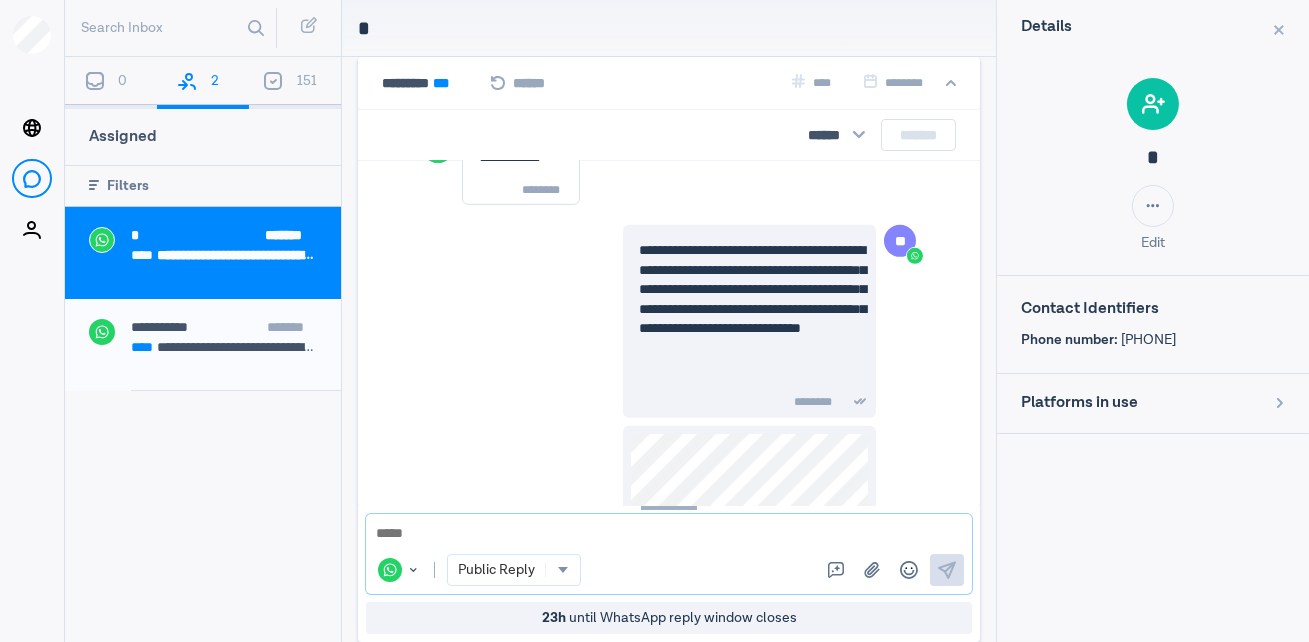scroll, scrollTop: 2356, scrollLeft: 0, axis: vertical 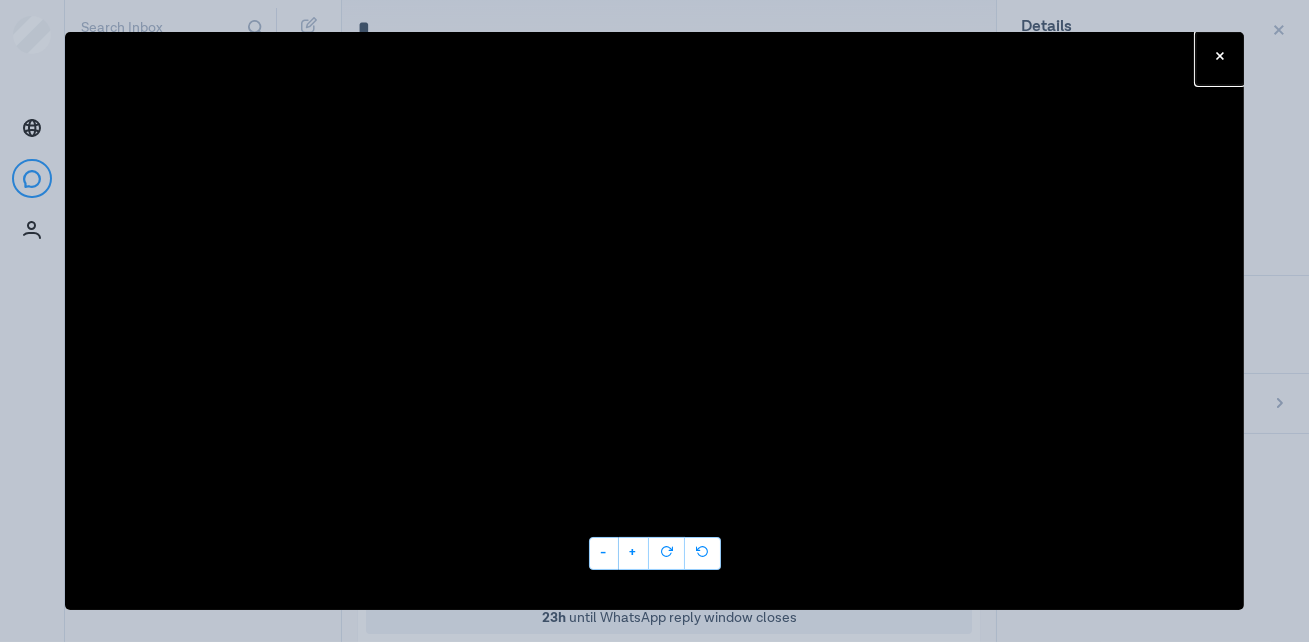 click on "Close - +" at bounding box center [654, 321] 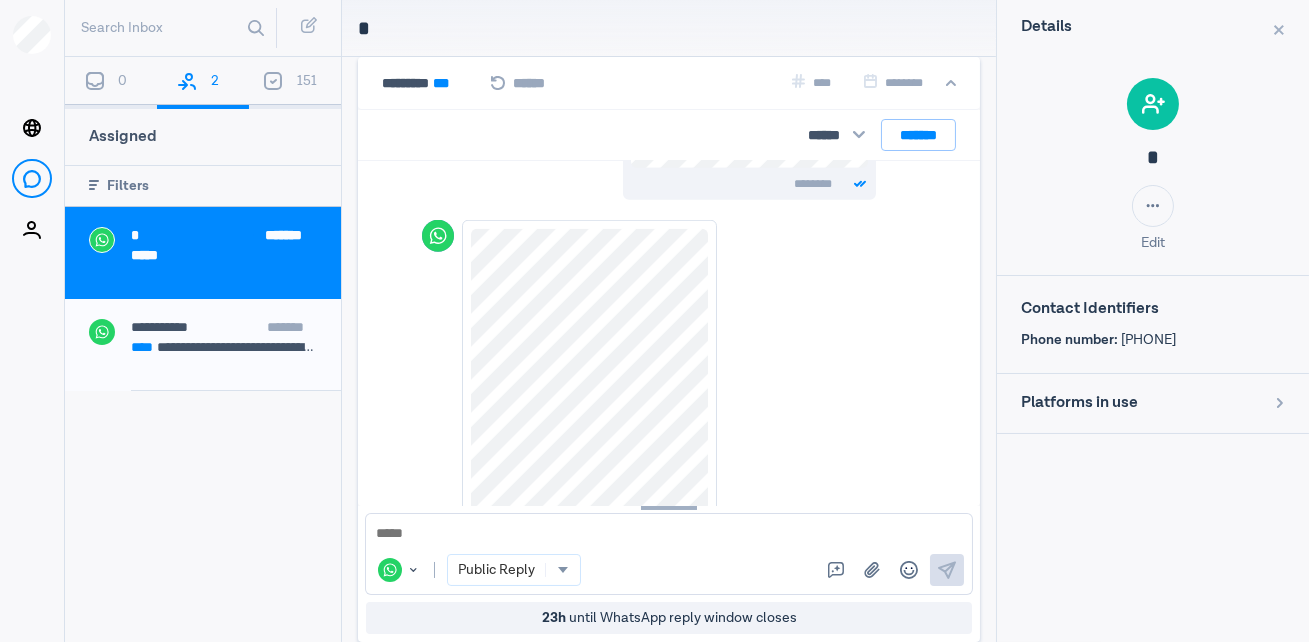 scroll, scrollTop: 2632, scrollLeft: 0, axis: vertical 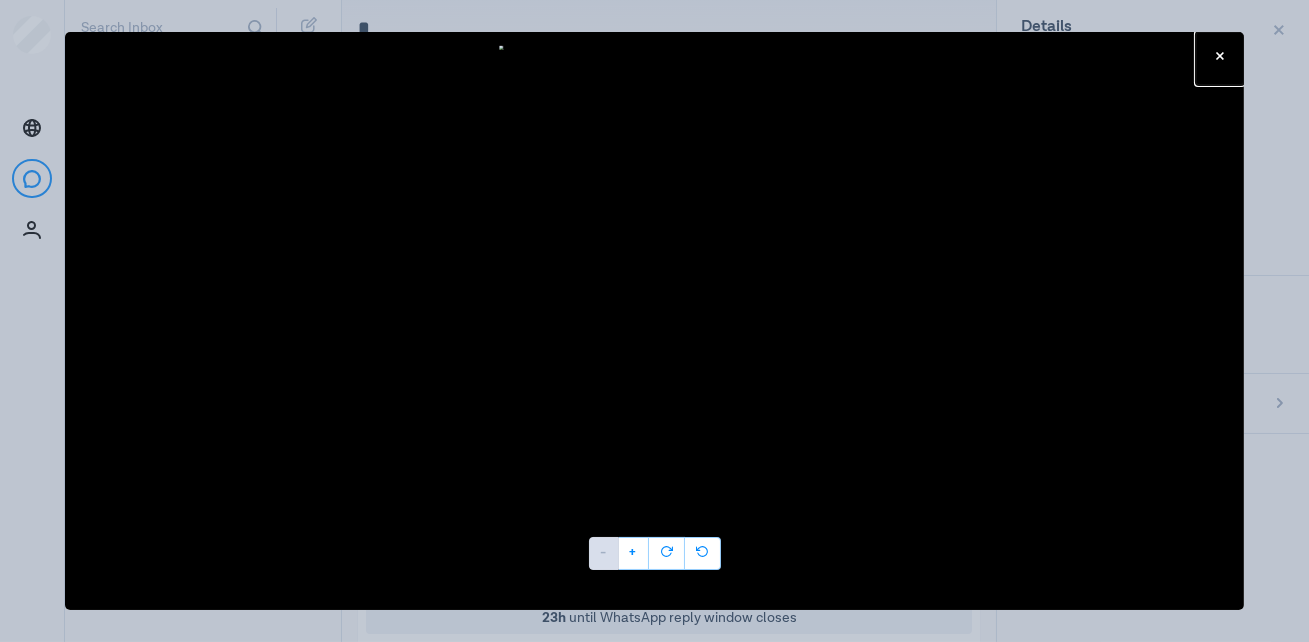 click on "Close - +" at bounding box center [654, 321] 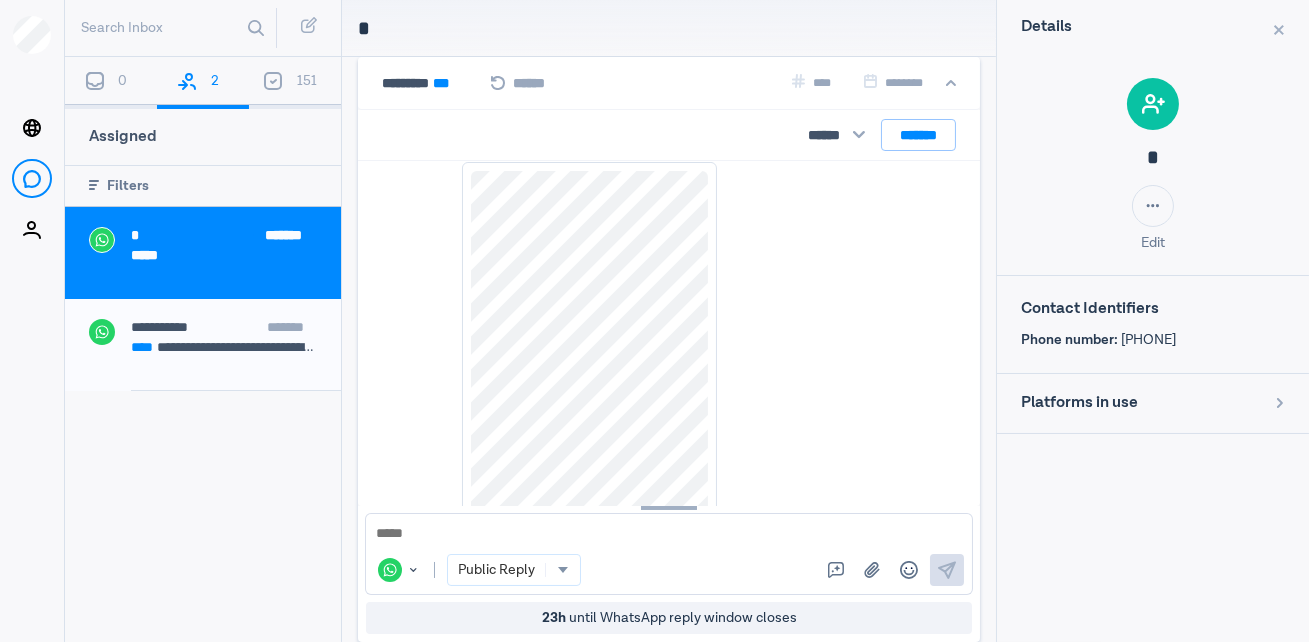 scroll, scrollTop: 3186, scrollLeft: 0, axis: vertical 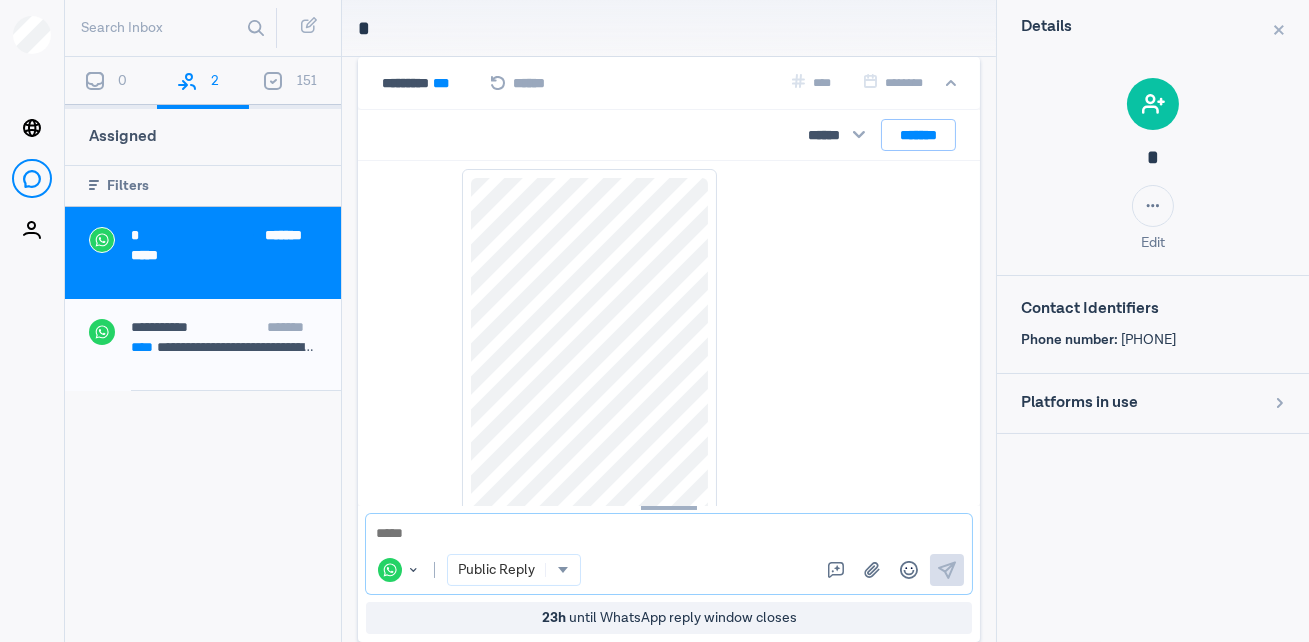 click at bounding box center [669, 534] 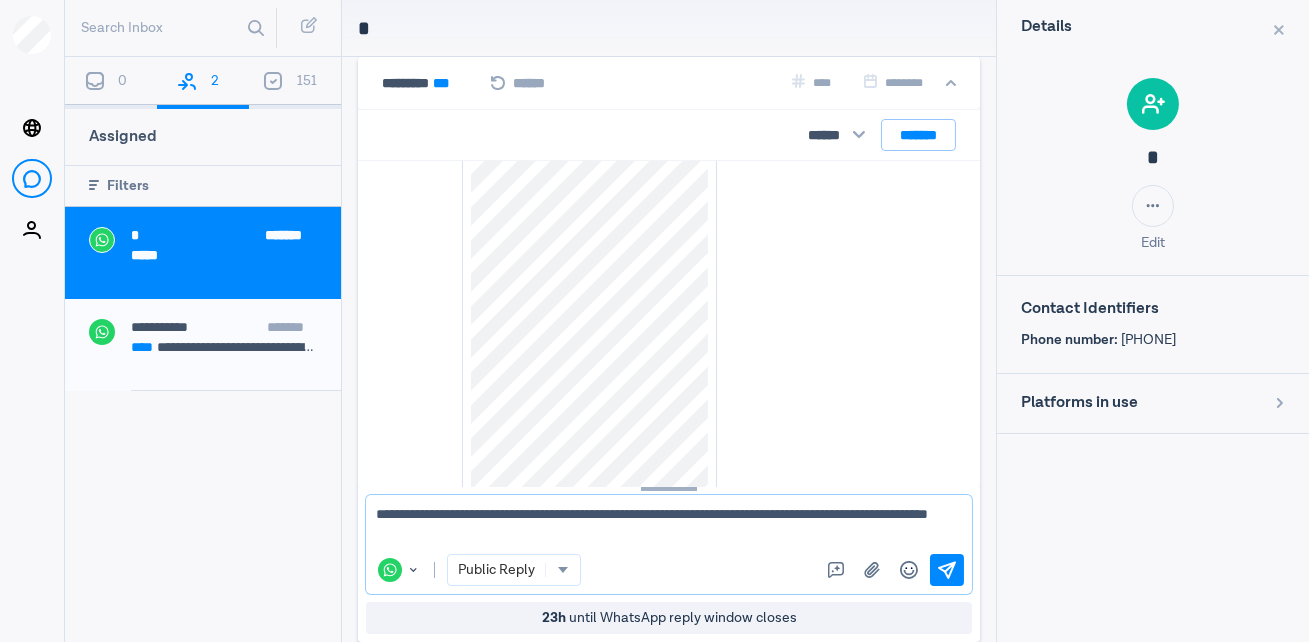 scroll, scrollTop: 3378, scrollLeft: 0, axis: vertical 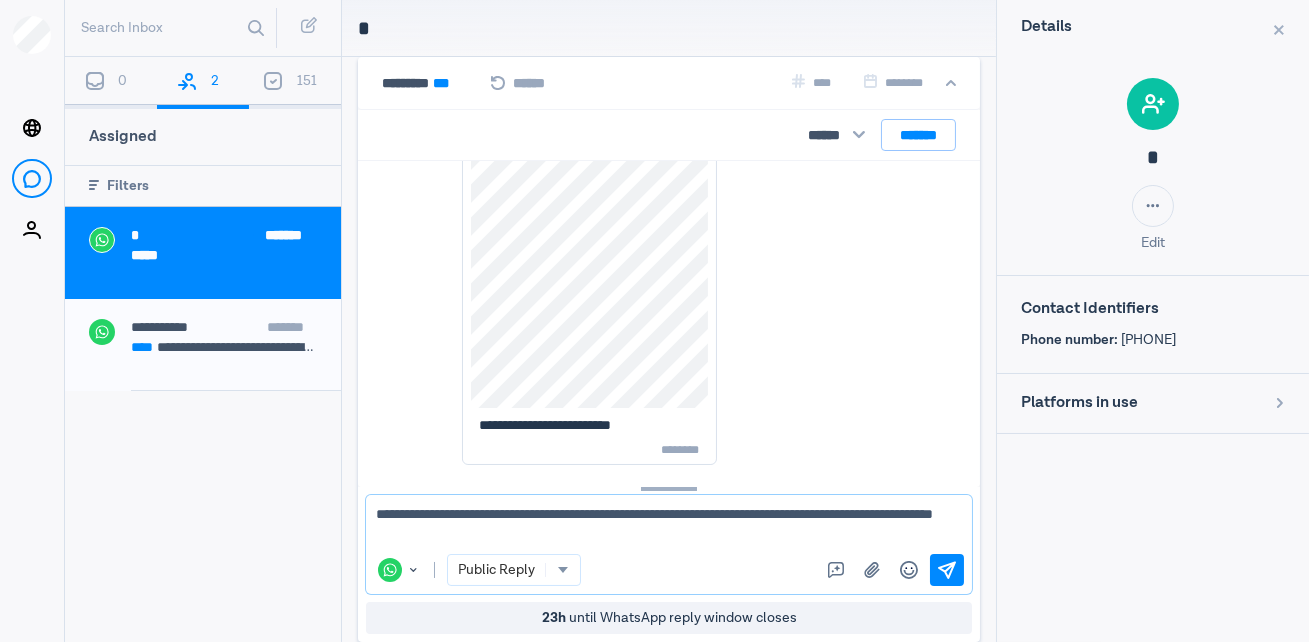 click on "**********" at bounding box center (669, 524) 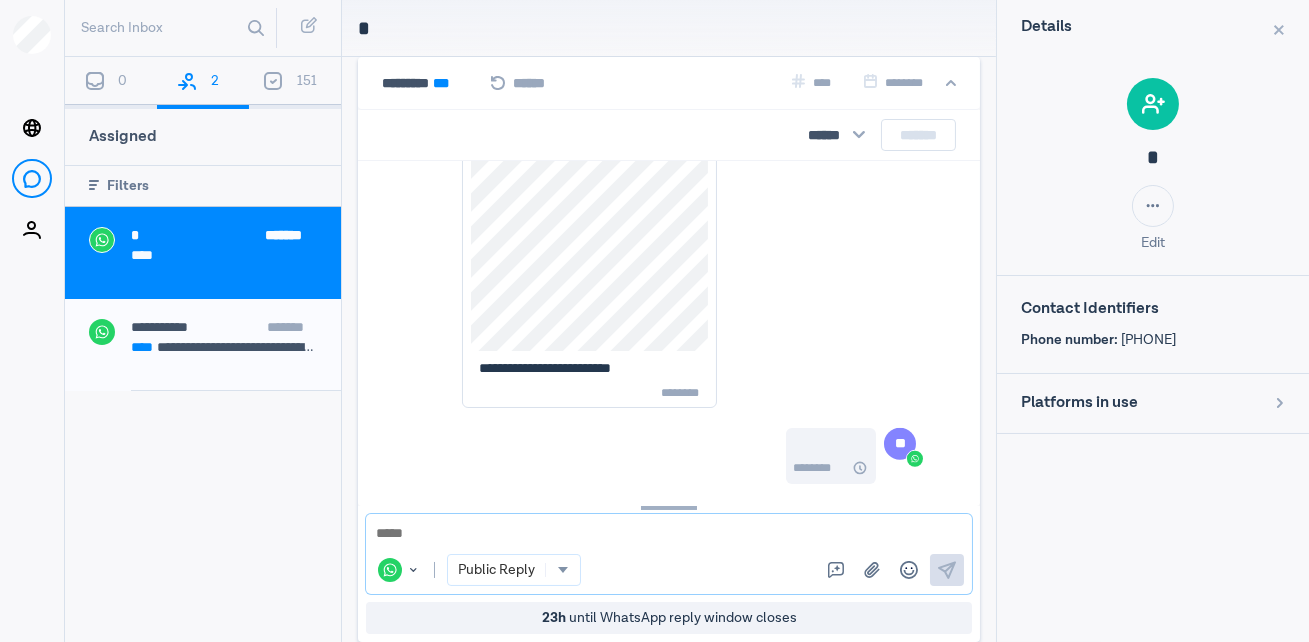 scroll, scrollTop: 3533, scrollLeft: 0, axis: vertical 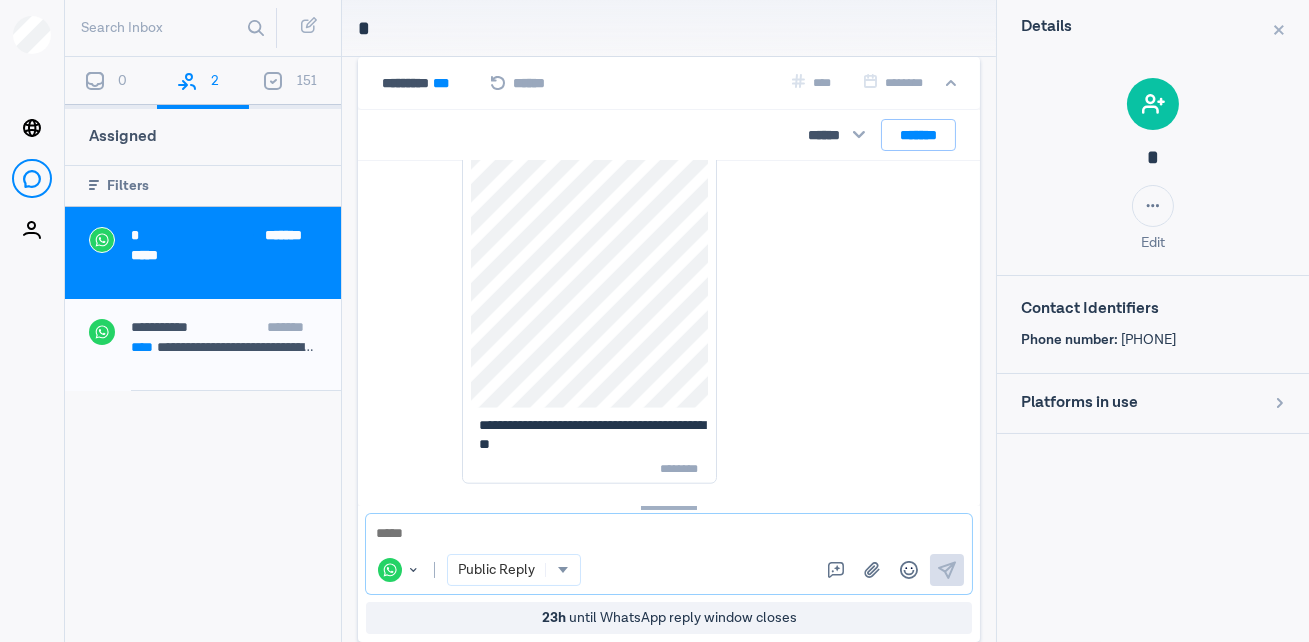 click at bounding box center [669, 534] 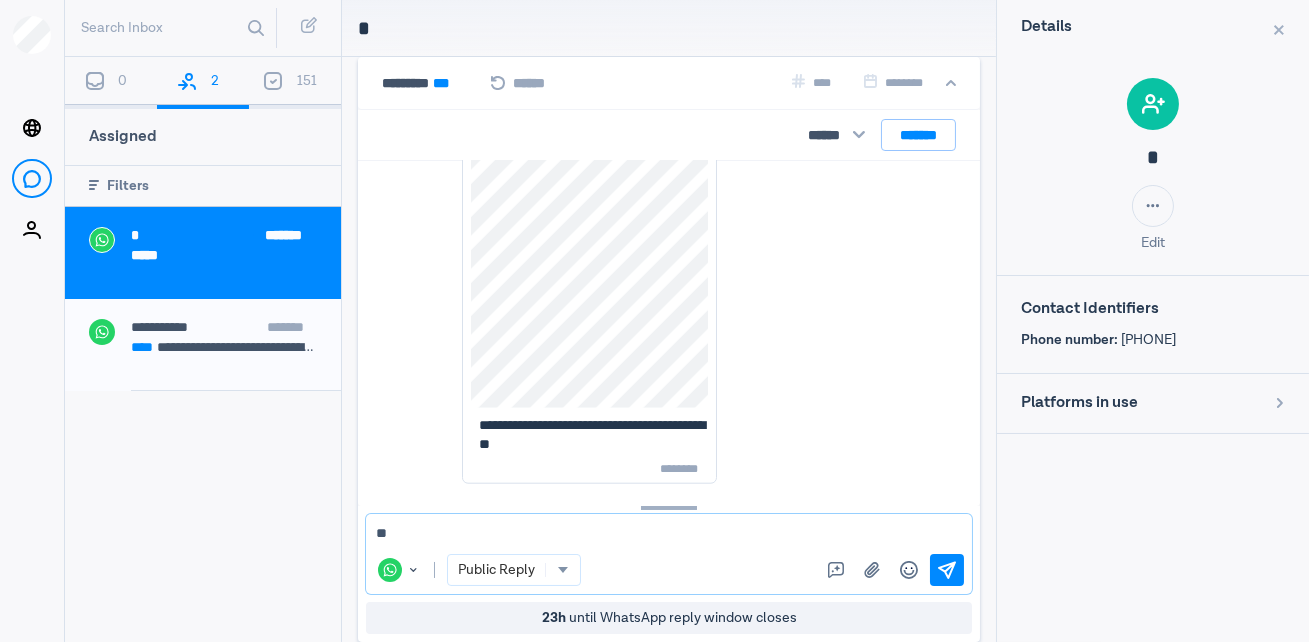 type on "***" 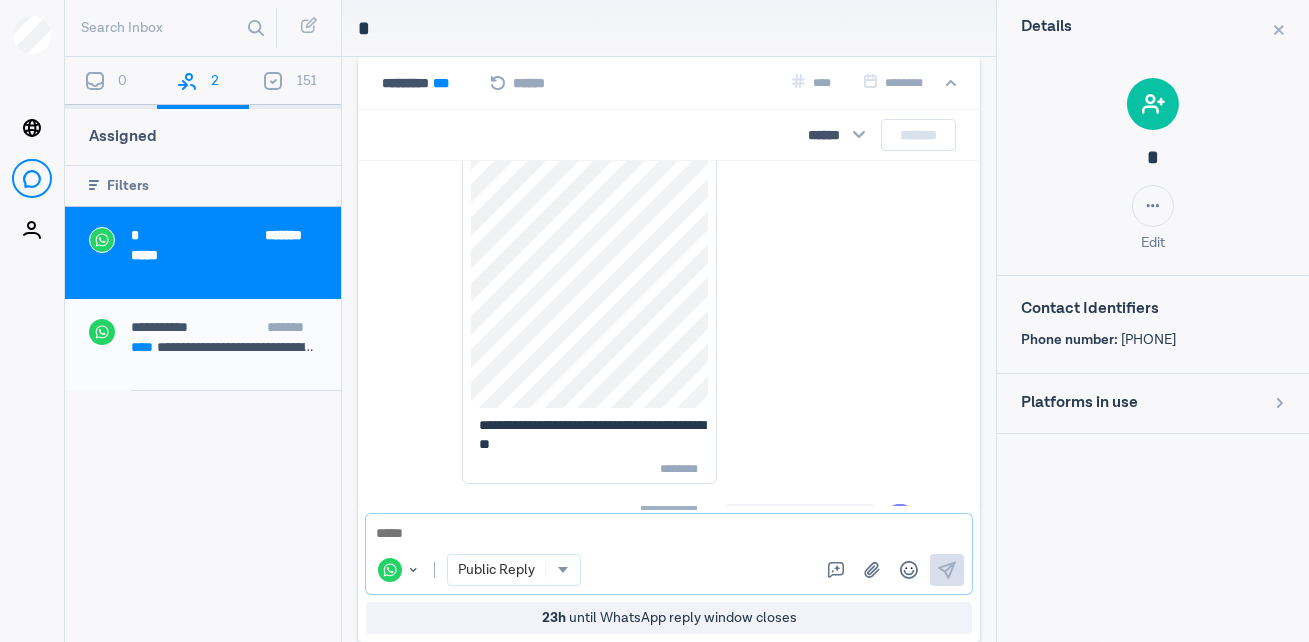 scroll, scrollTop: 4155, scrollLeft: 0, axis: vertical 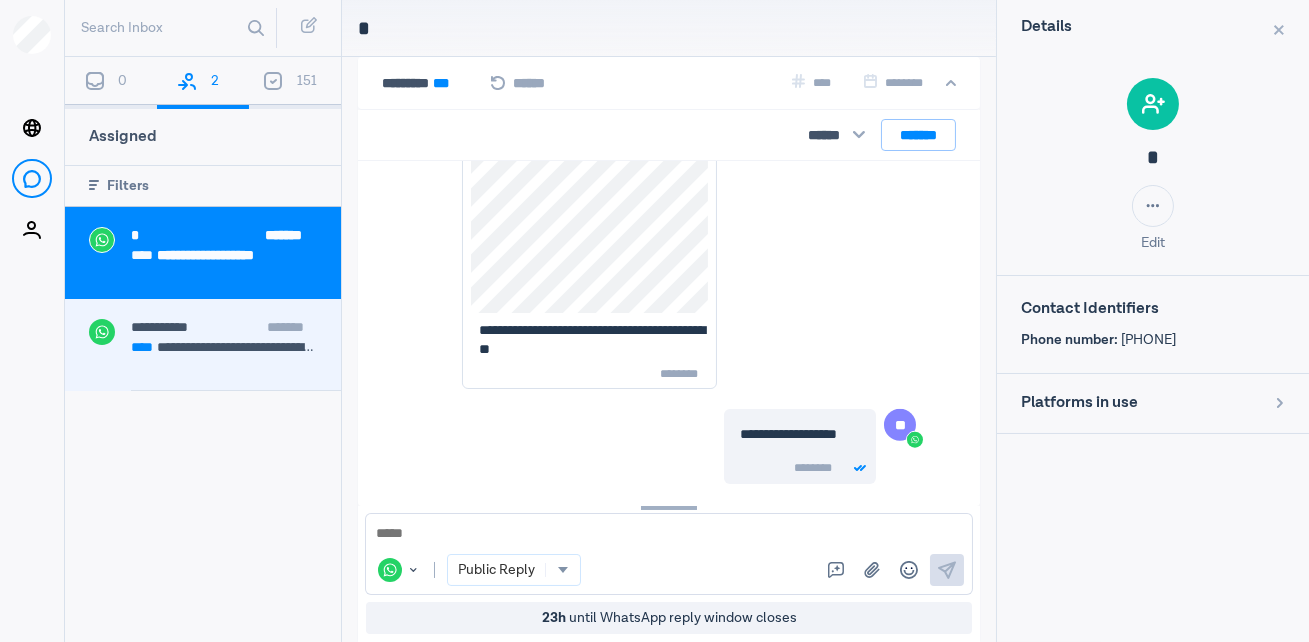 click on "**********" at bounding box center [159, 327] 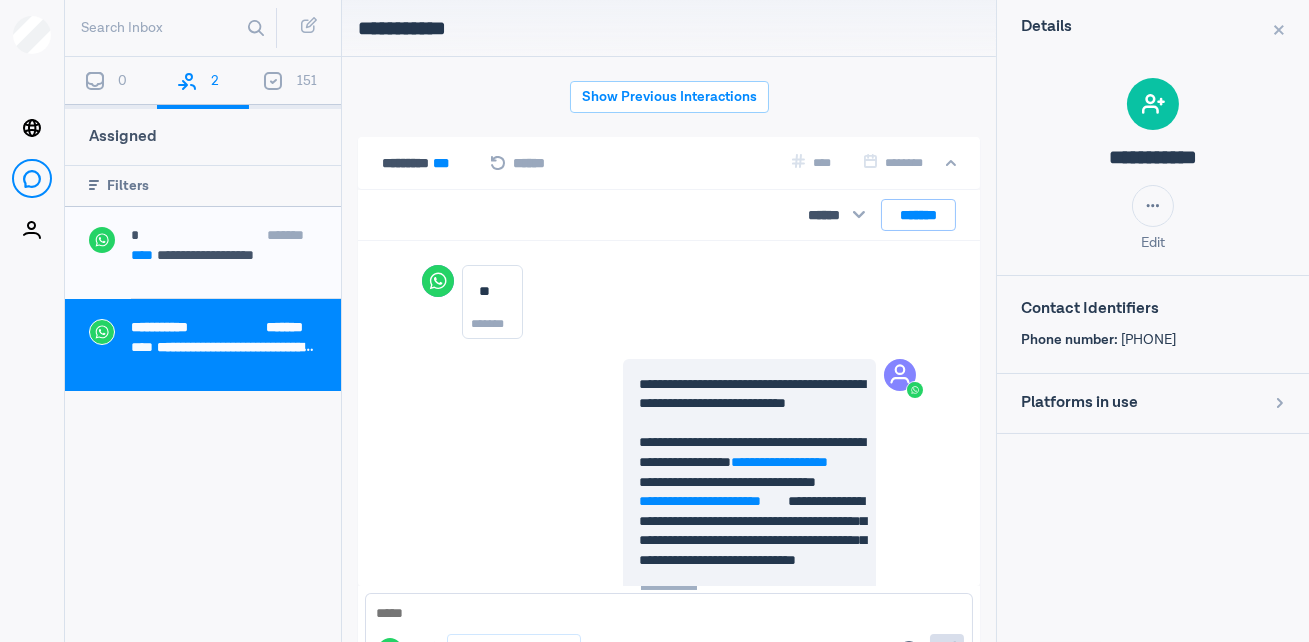 scroll, scrollTop: 80, scrollLeft: 0, axis: vertical 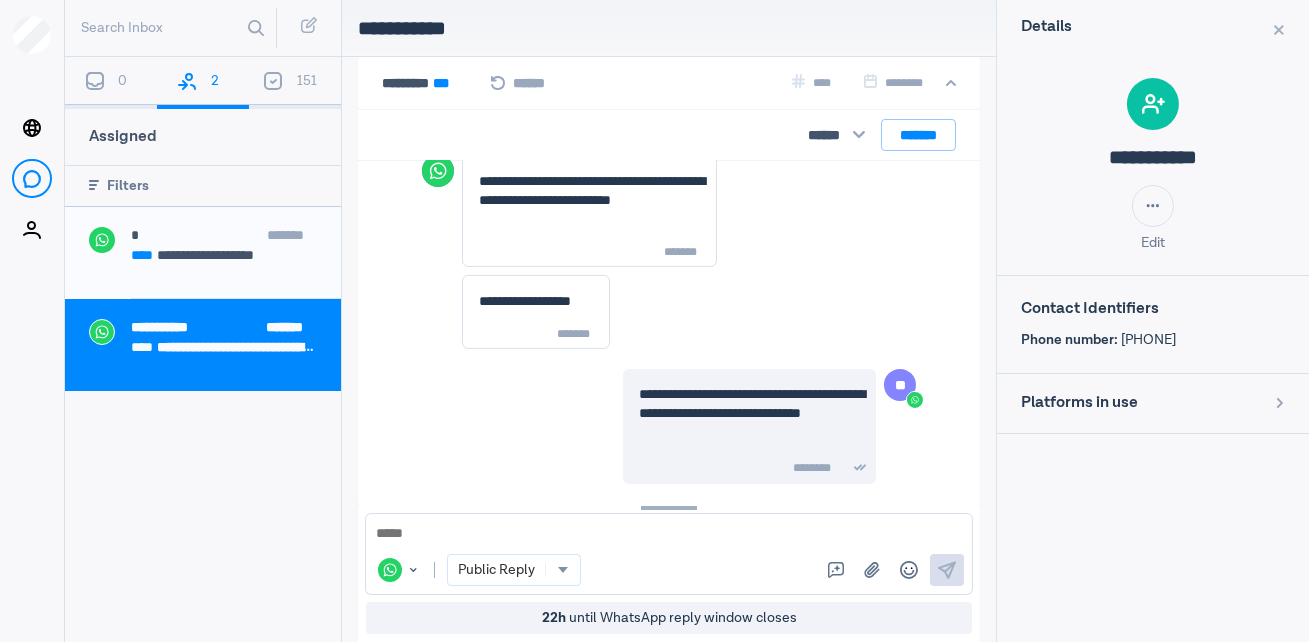 click on "0" at bounding box center (111, 83) 